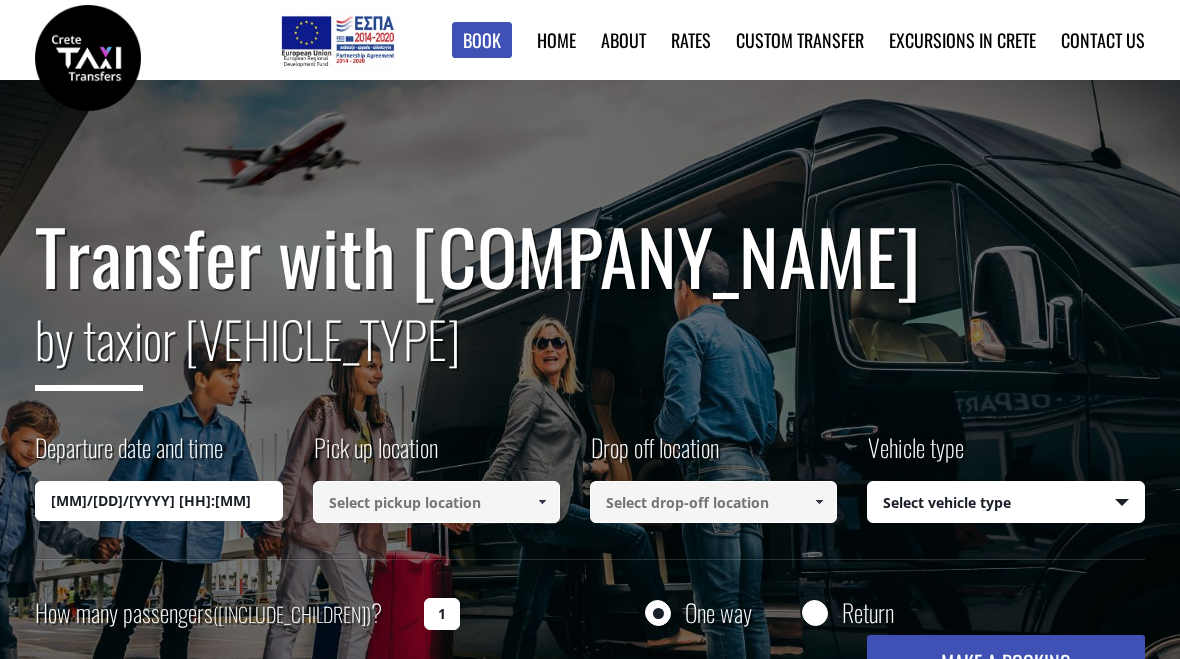 scroll, scrollTop: 0, scrollLeft: 0, axis: both 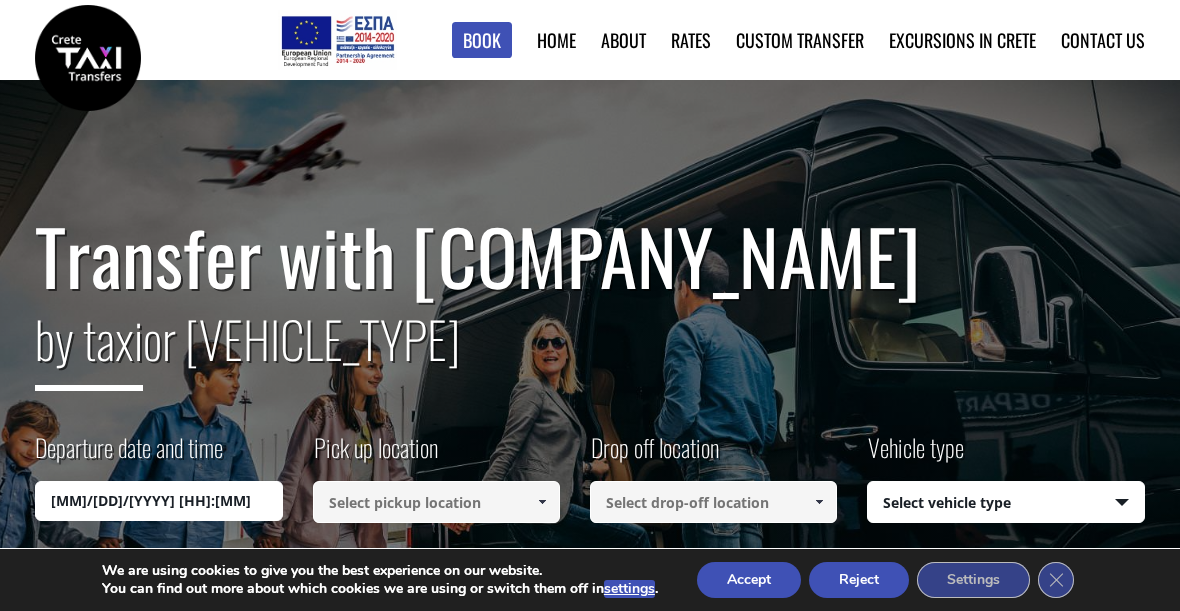 click on "Accept" at bounding box center [749, 580] 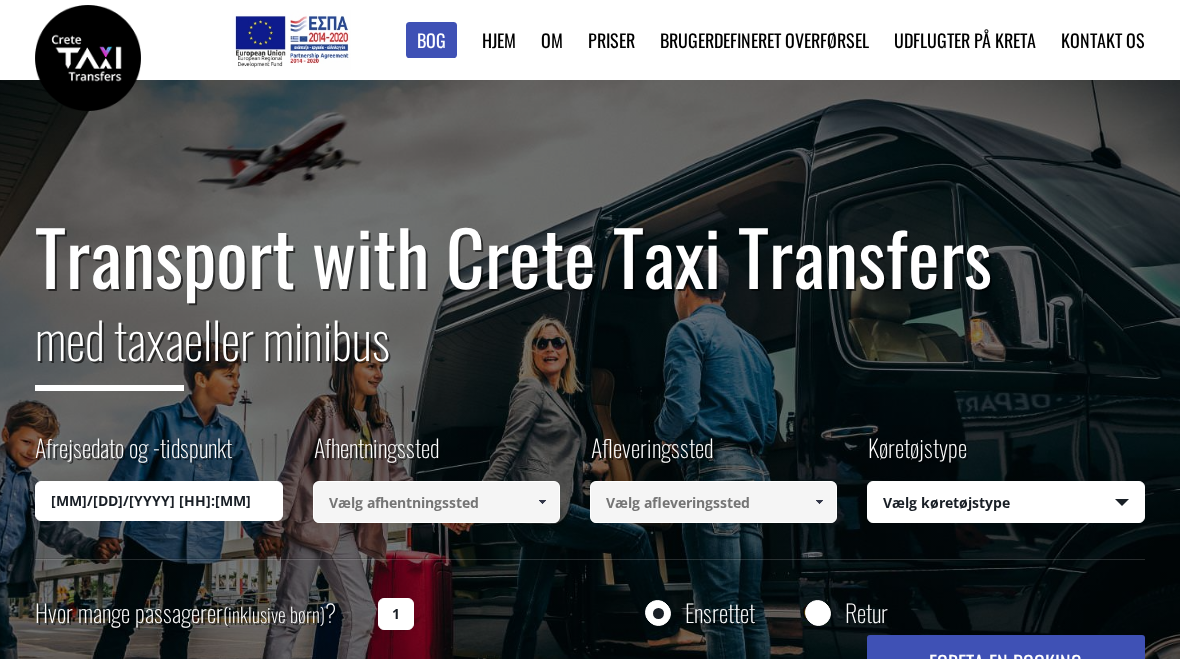 click on "[MM]/[DD]/[YYYY] [HH]:[MM]" at bounding box center (158, 501) 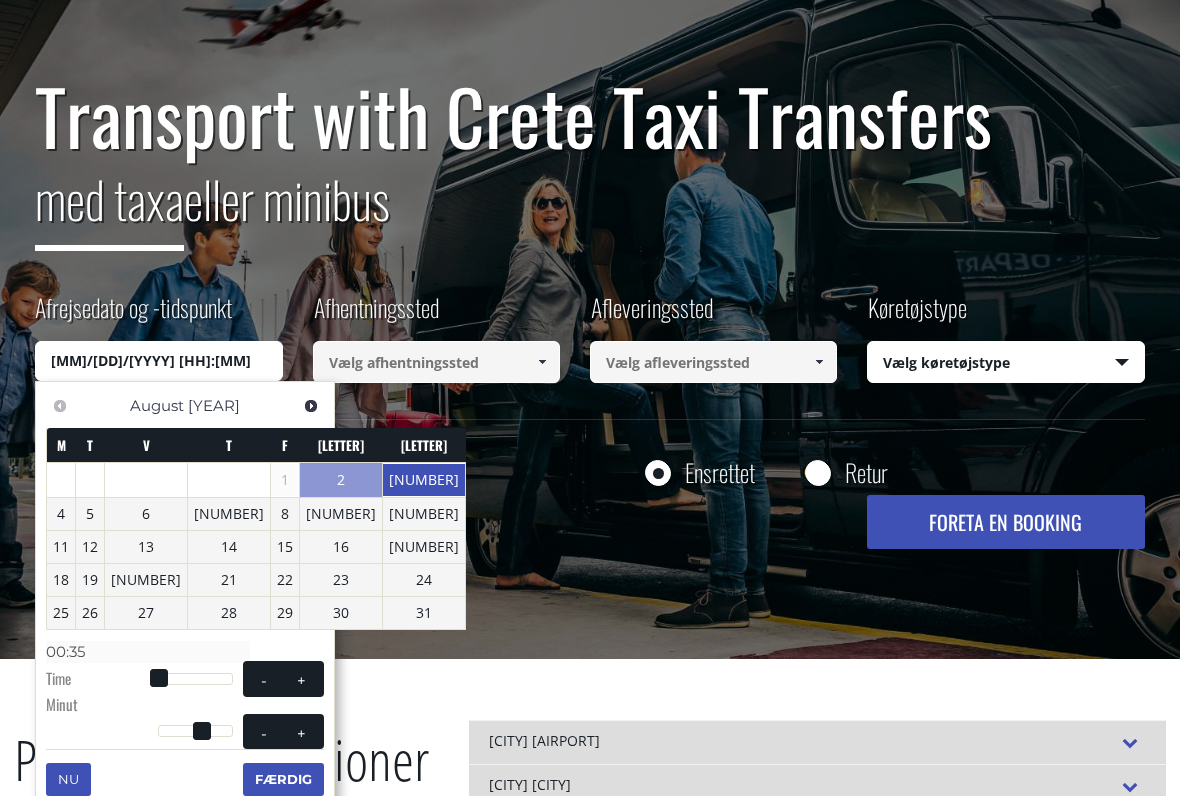 scroll, scrollTop: 142, scrollLeft: 0, axis: vertical 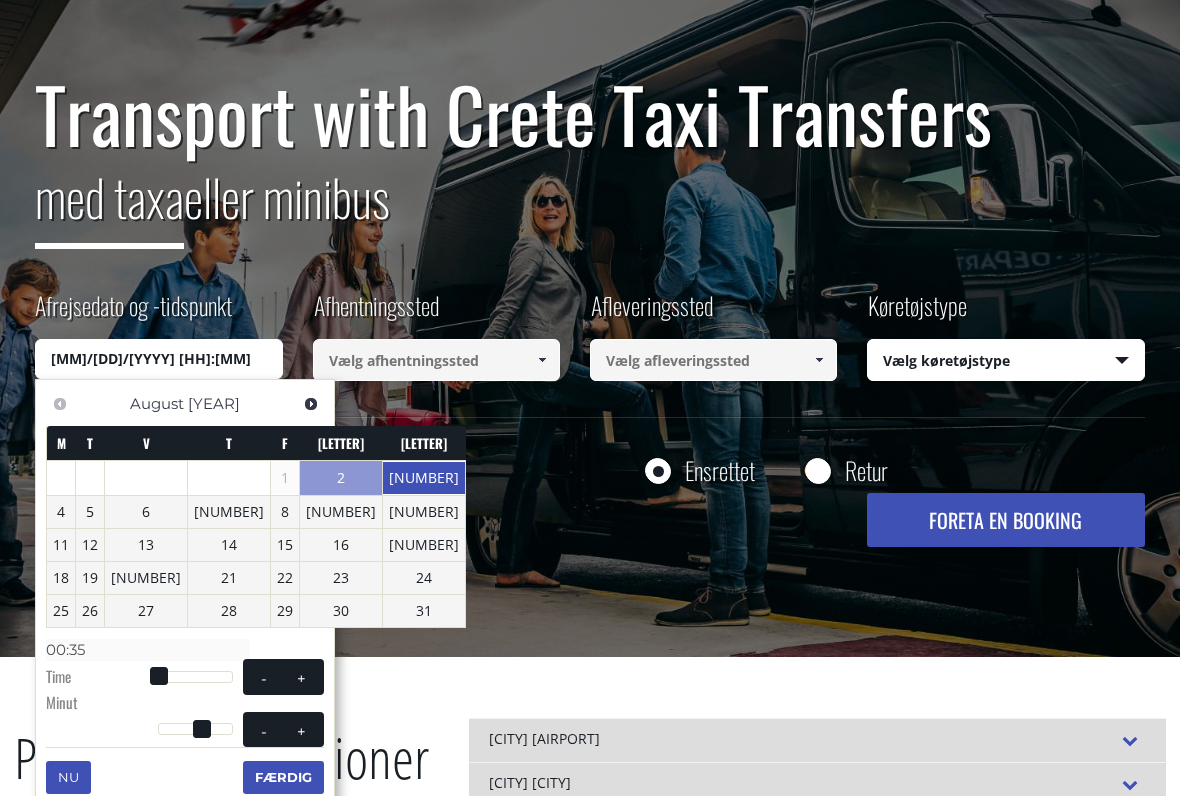 click on "Hvor mange passagerer (inklusive børn) ? 1 Ensrettet Retur FORETA EN BOOKING Please complete all required fields" at bounding box center (589, 497) 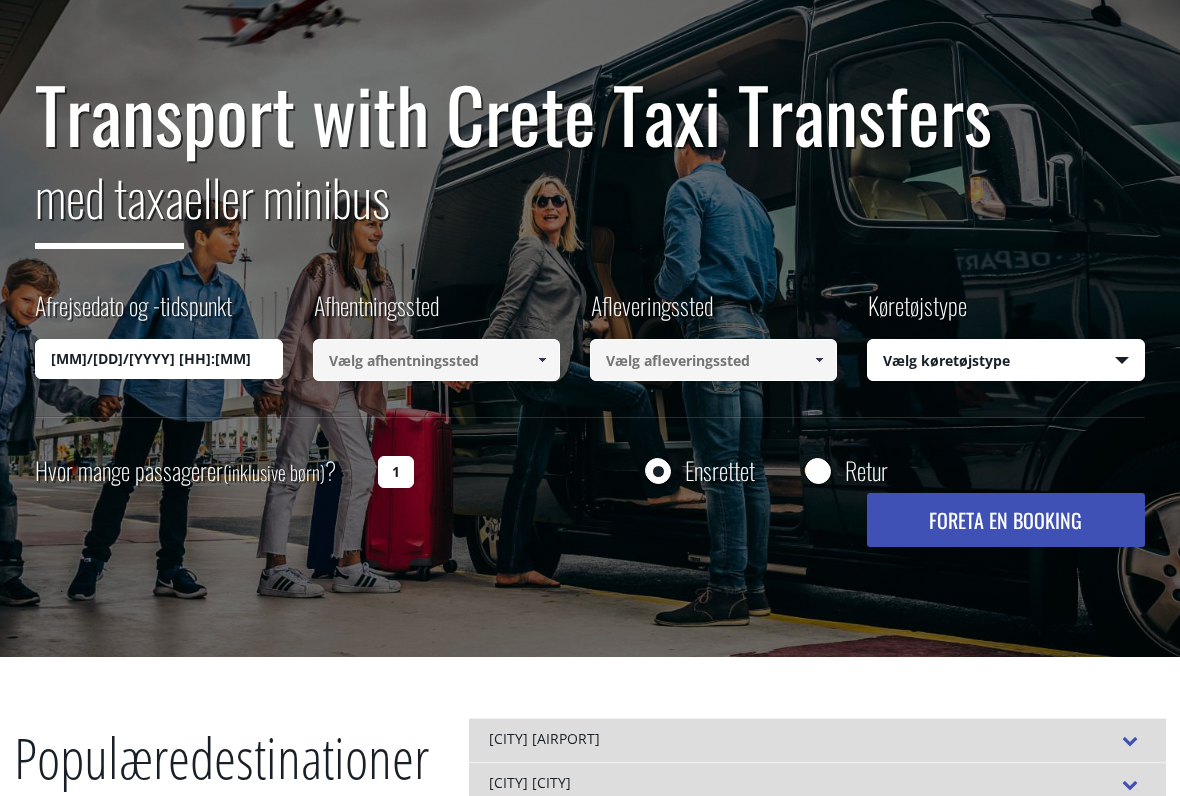 click on "[MM]/[DD]/[YYYY] [HH]:[MM]" at bounding box center (158, 359) 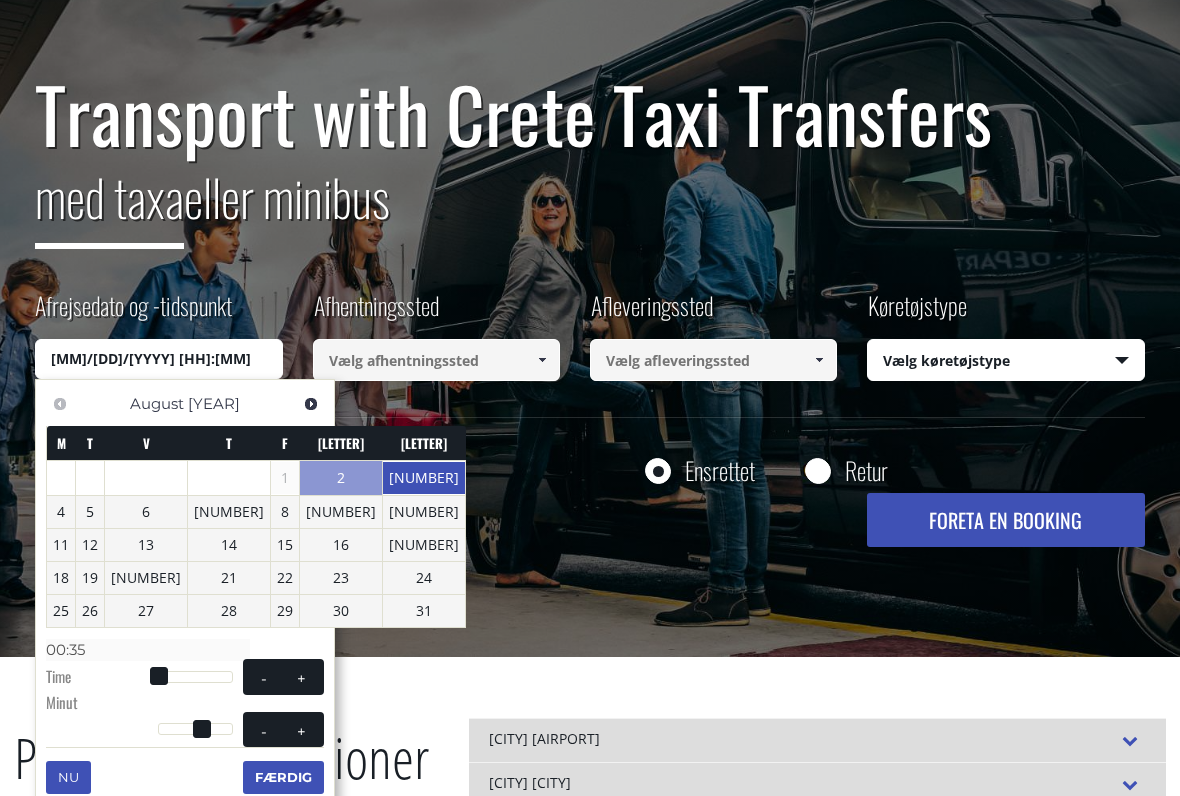 click on "[NUMBER]" at bounding box center (424, 478) 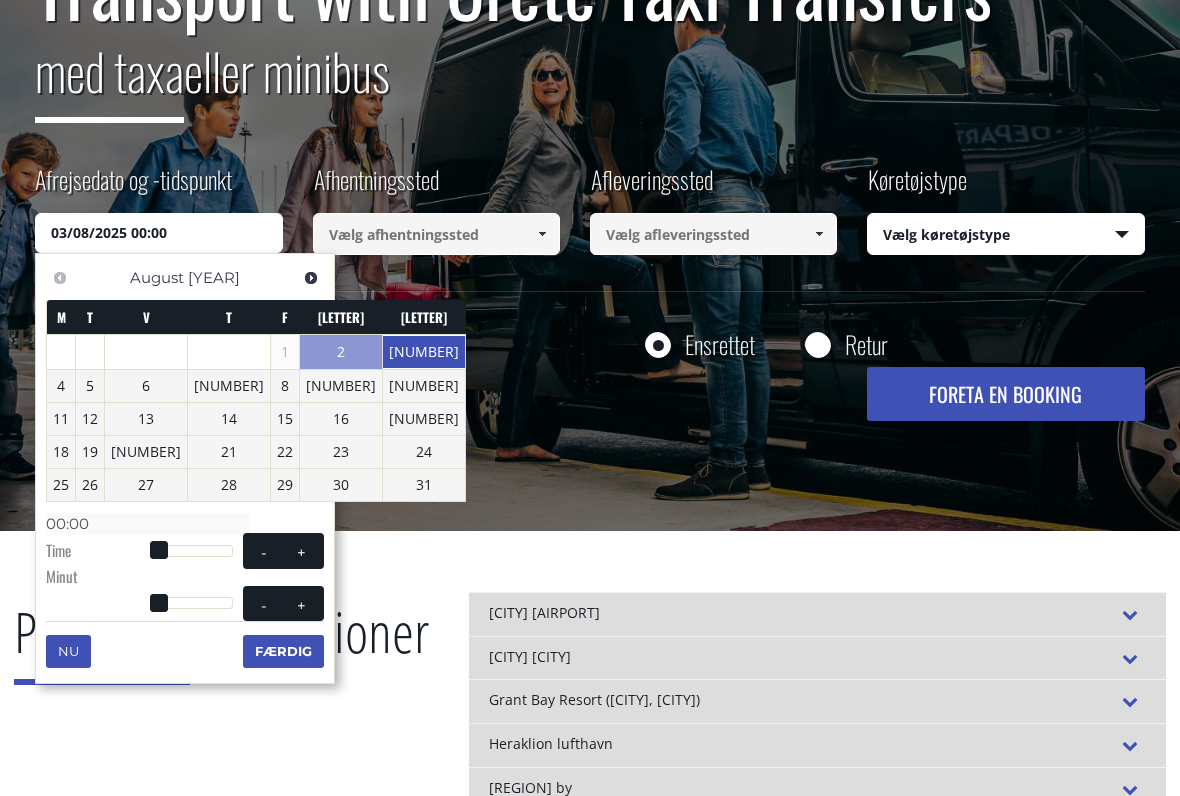 scroll, scrollTop: 273, scrollLeft: 0, axis: vertical 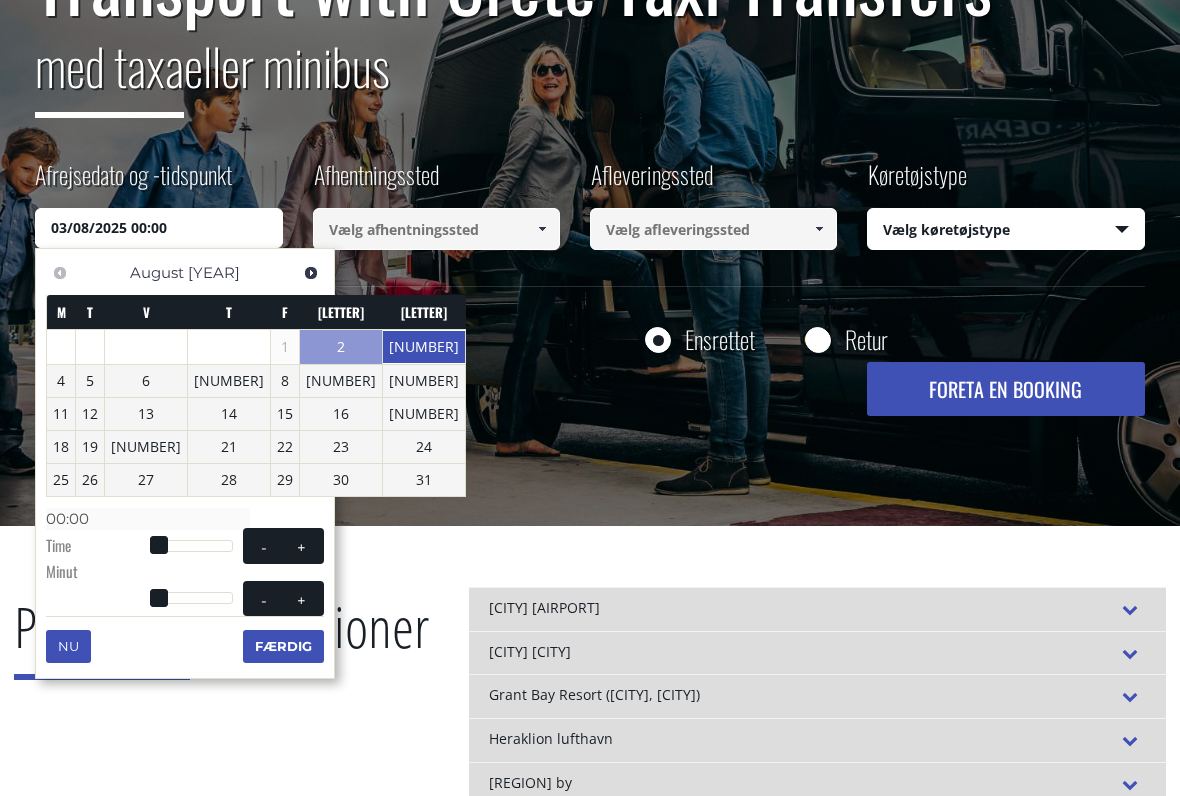 click on "+" at bounding box center (302, 545) 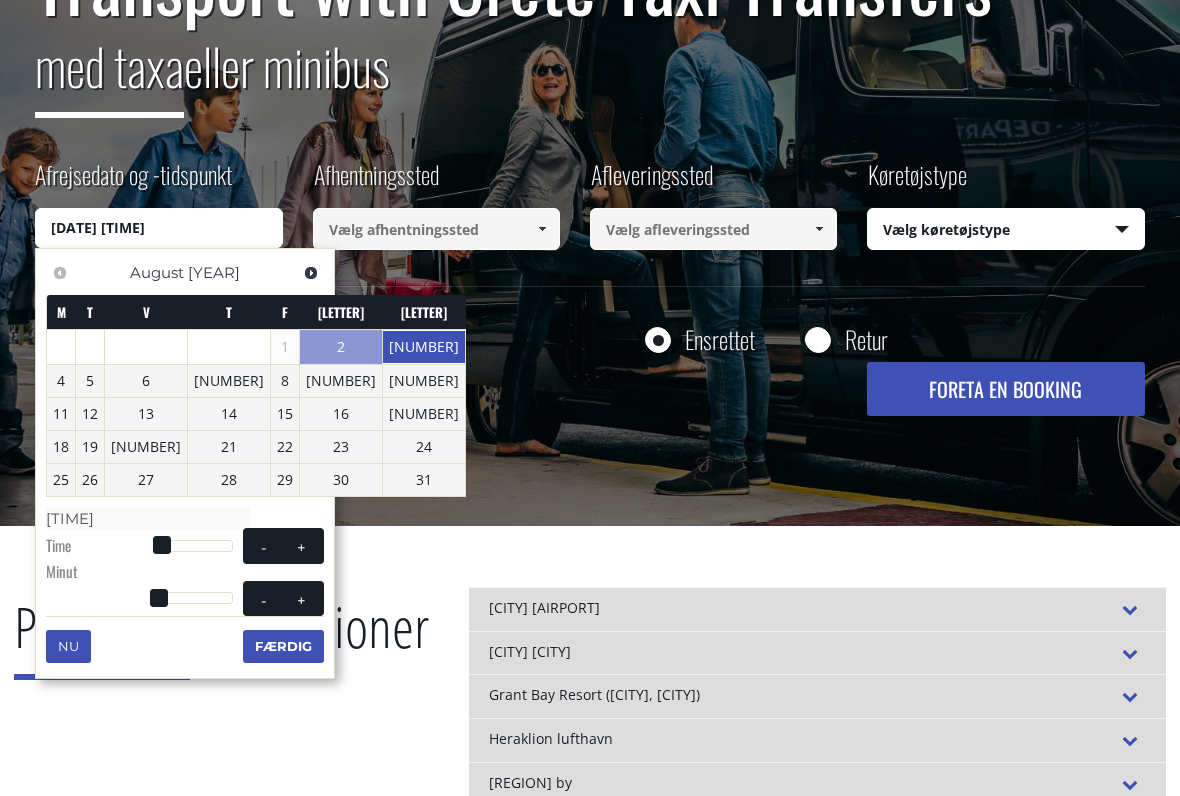 click on "+" at bounding box center [302, 545] 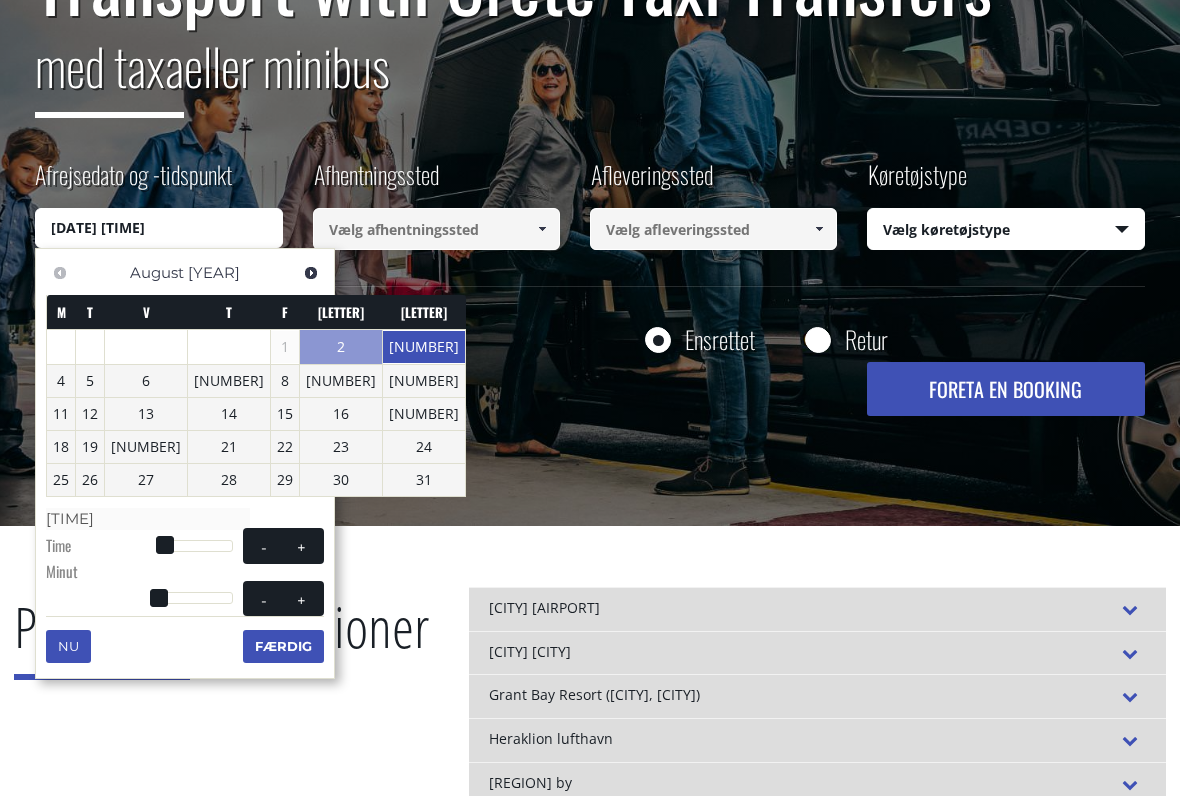 click on "+" at bounding box center [302, 545] 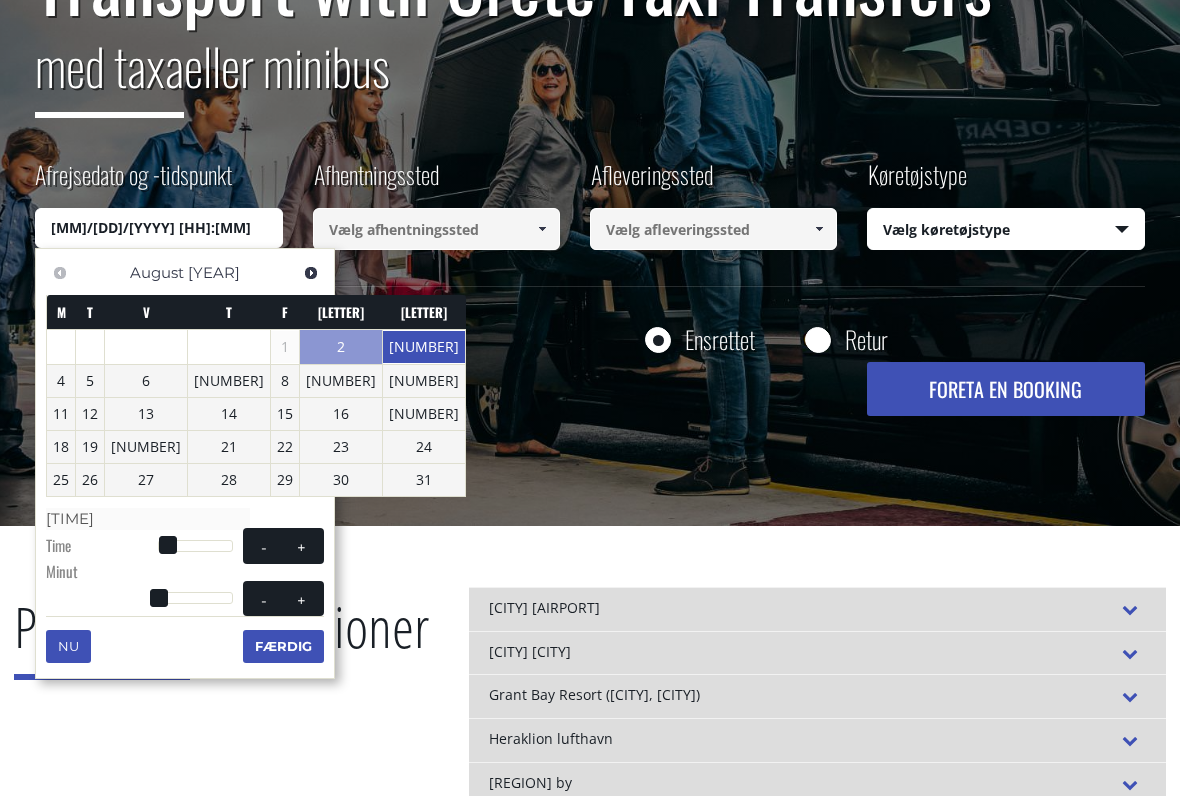 click on "+" at bounding box center [302, 545] 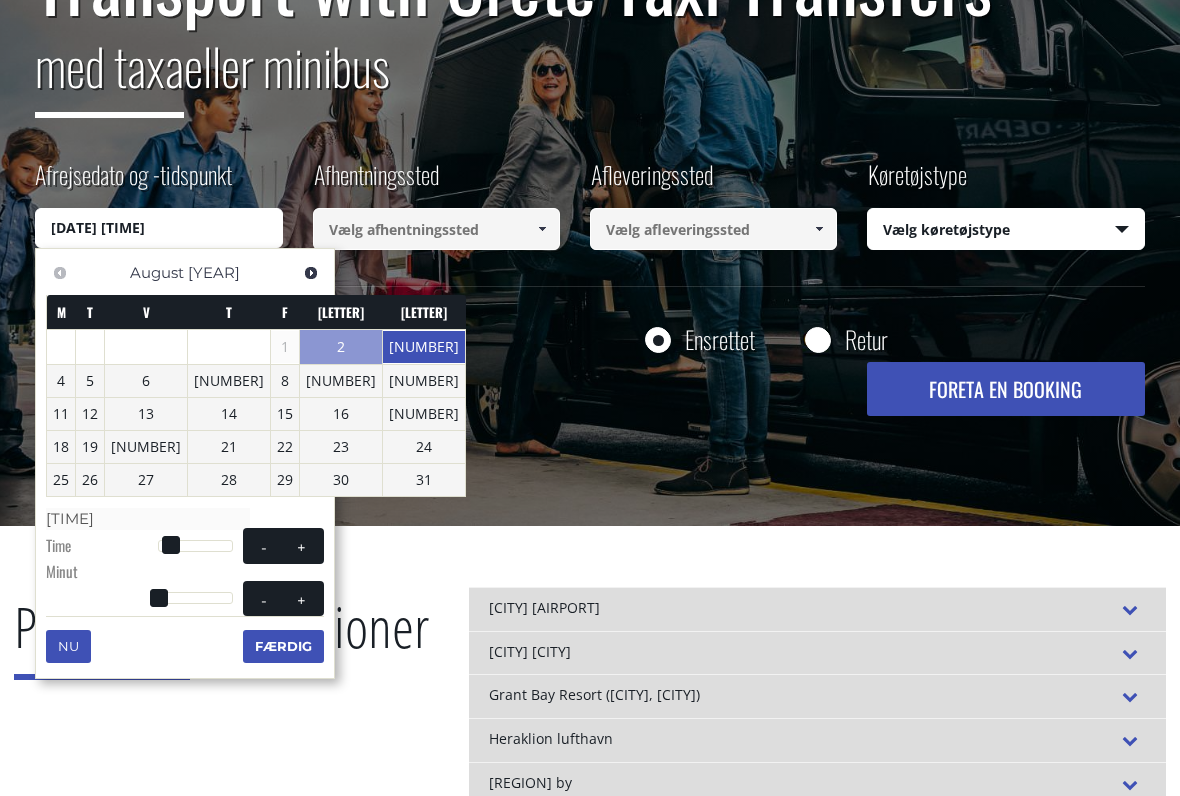 click on "+" at bounding box center [302, 545] 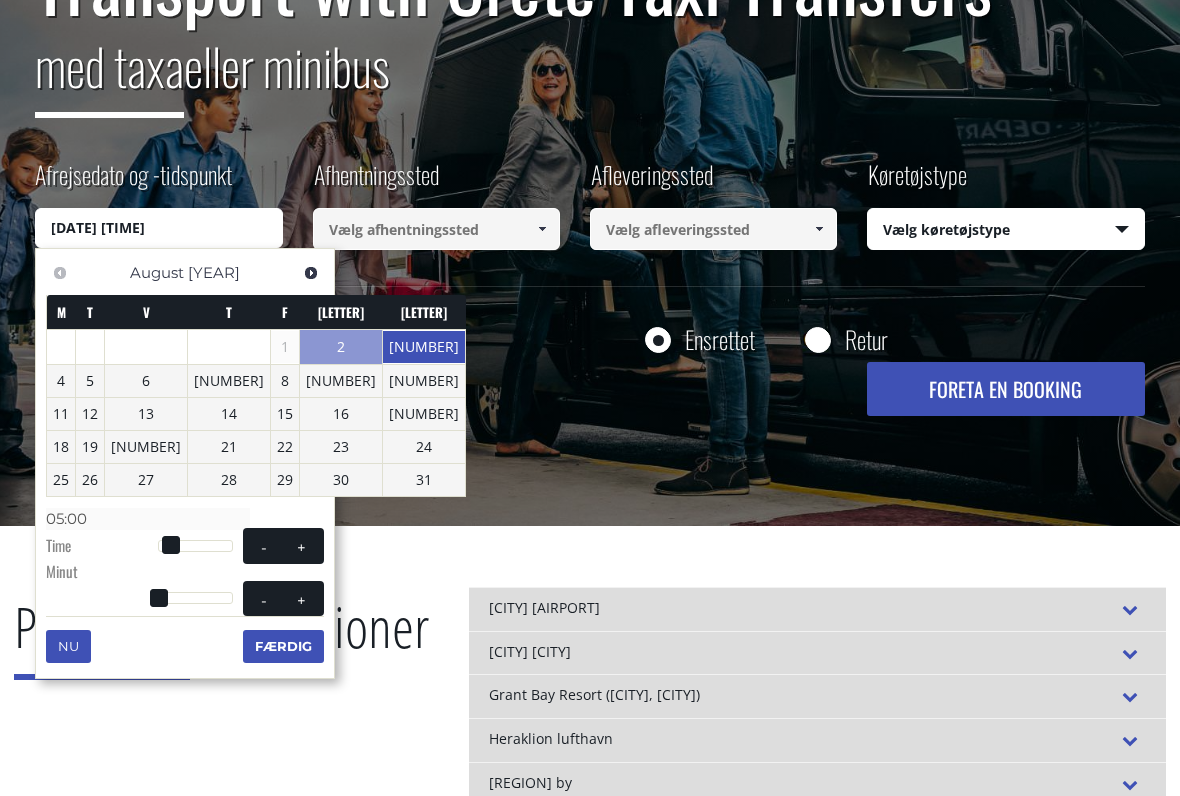 click on "+" at bounding box center [302, 545] 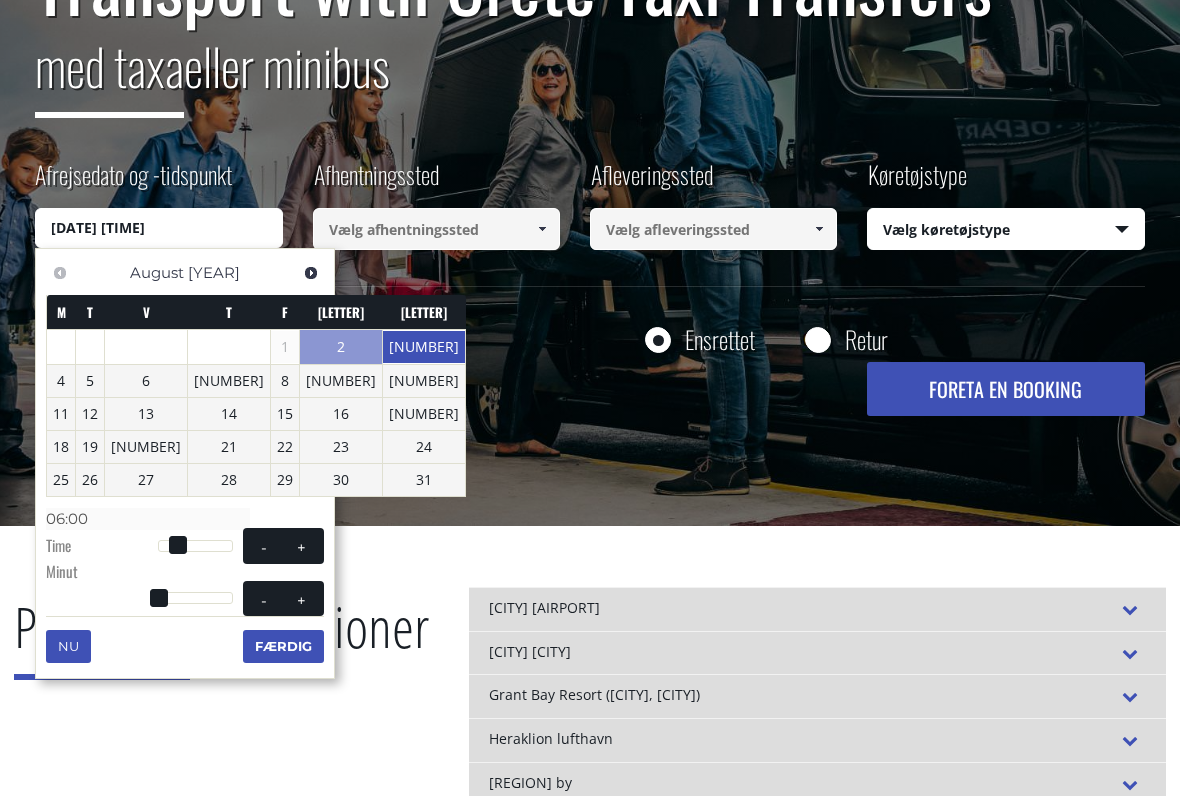 click on "+" at bounding box center [302, 545] 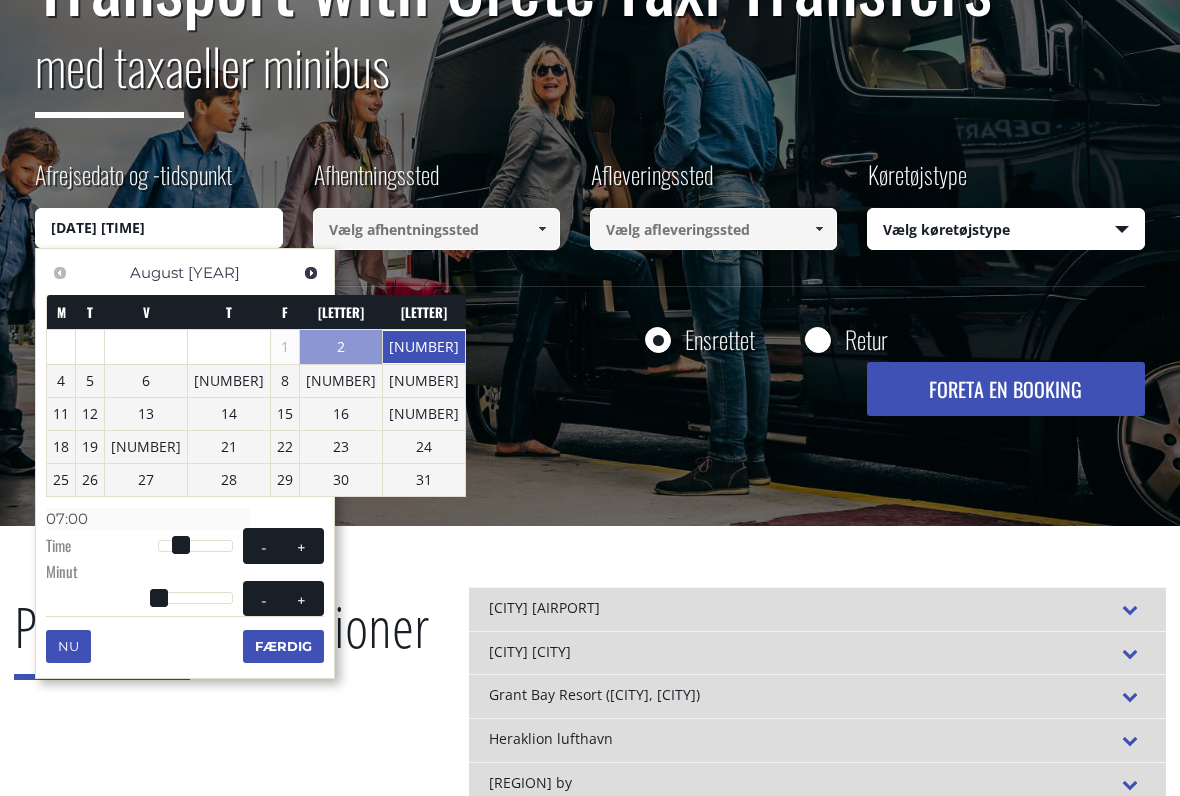 click on "+" at bounding box center [302, 545] 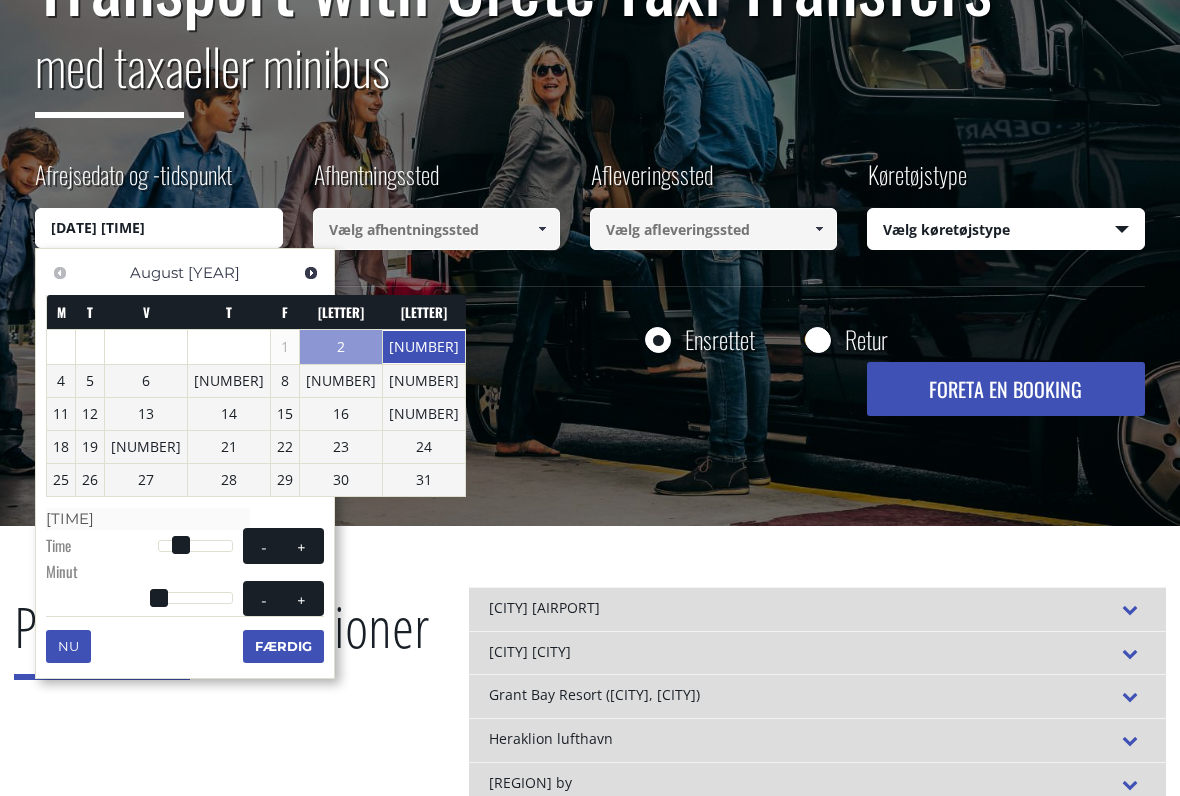 click on "+" at bounding box center [302, 545] 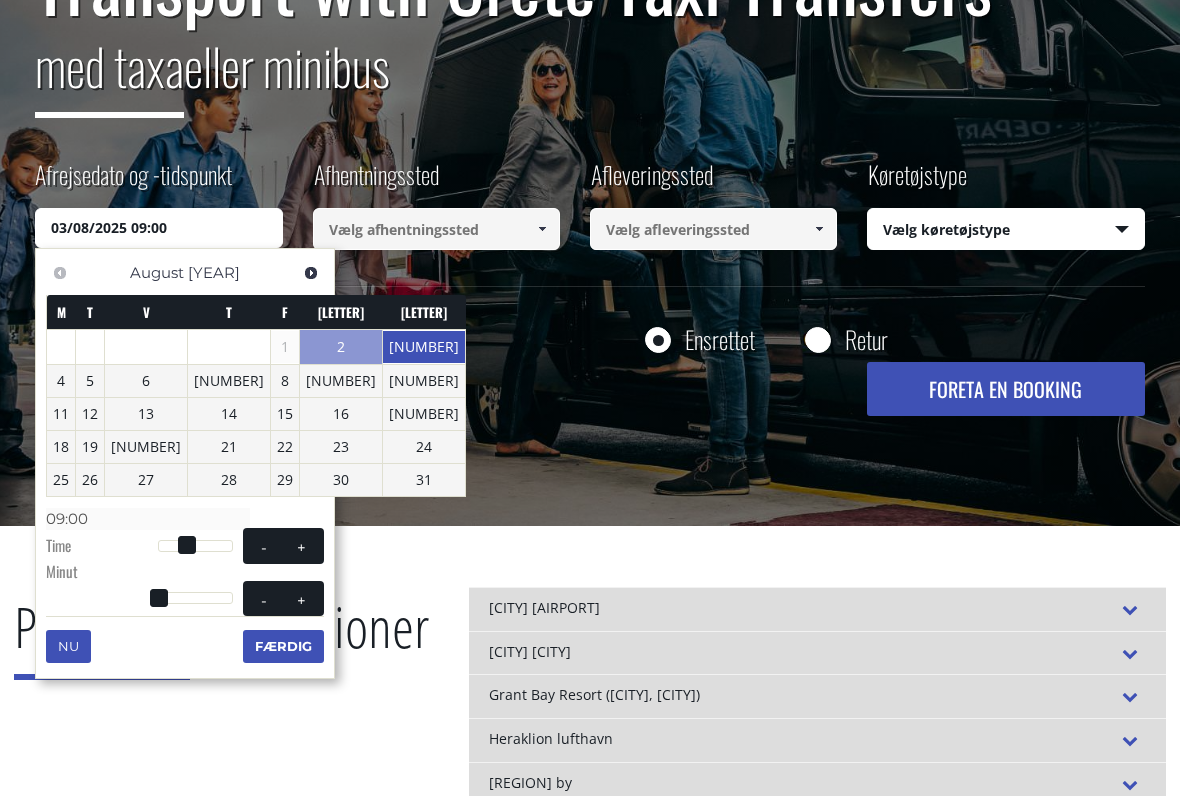 click on "+" at bounding box center [302, 545] 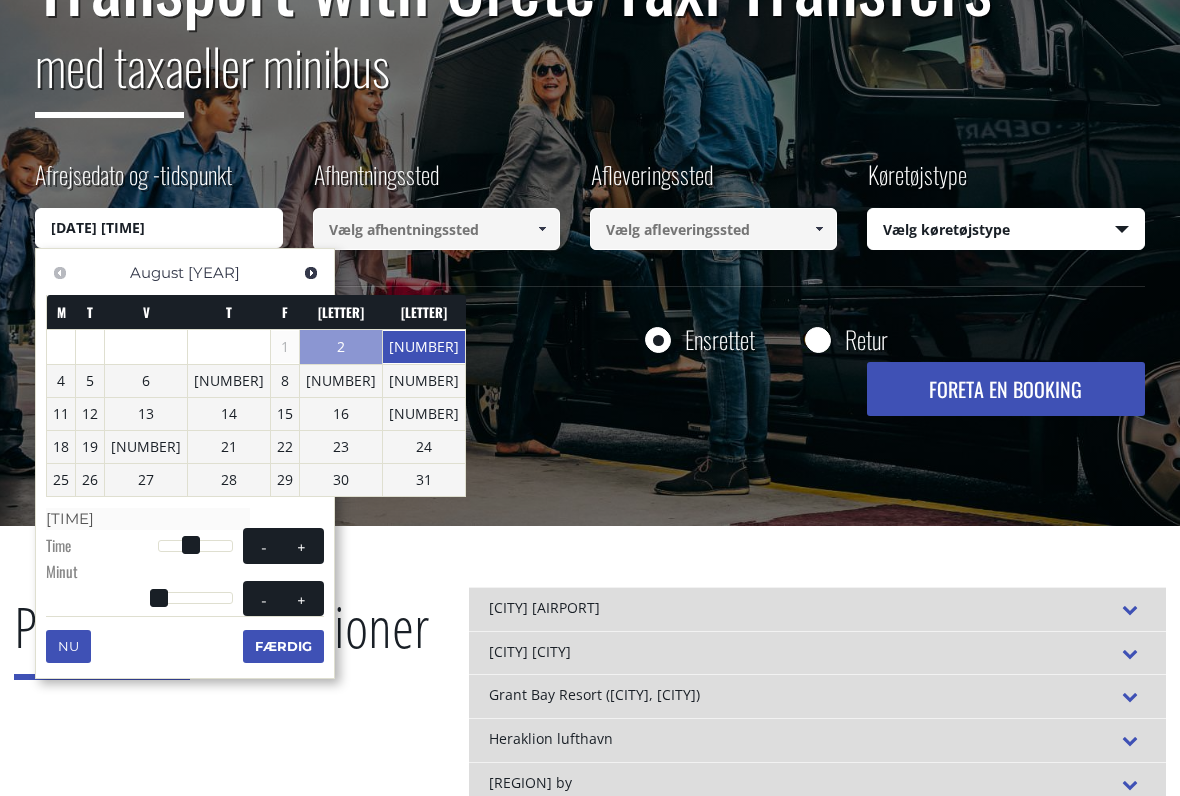 click on "+" at bounding box center [302, 545] 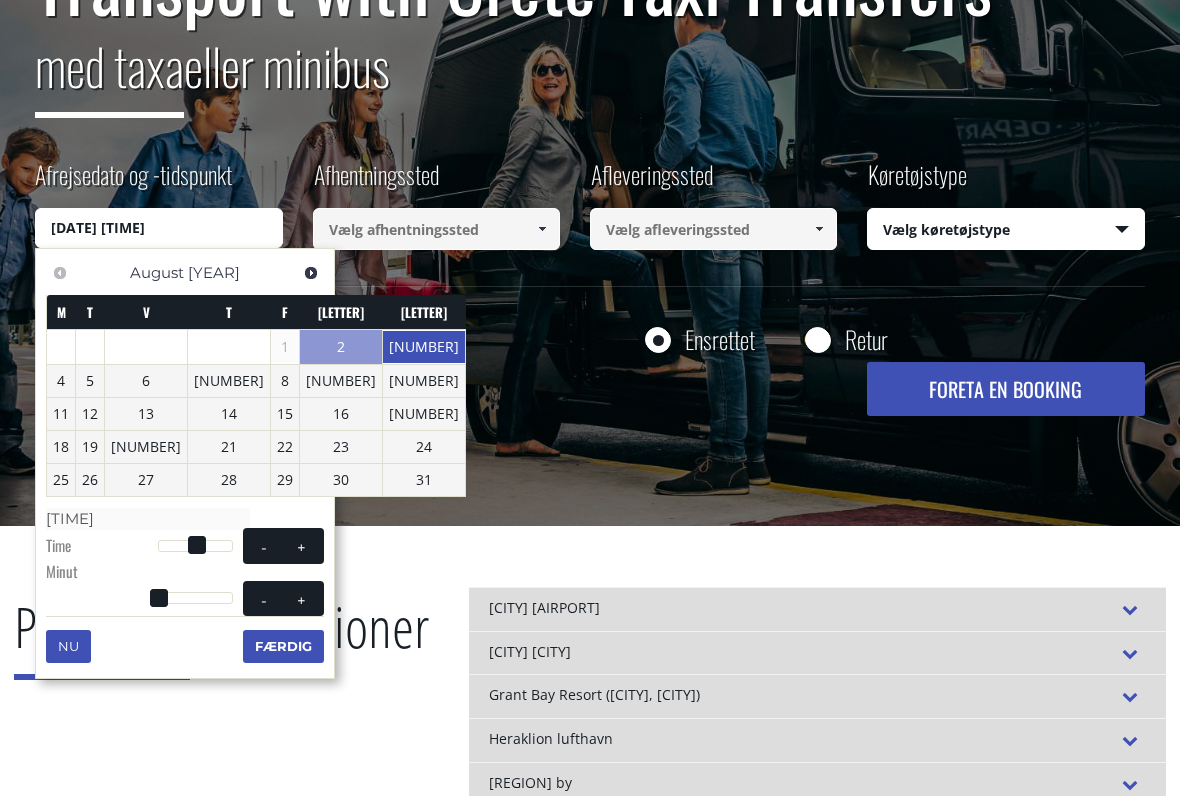 click on "+" at bounding box center (302, 545) 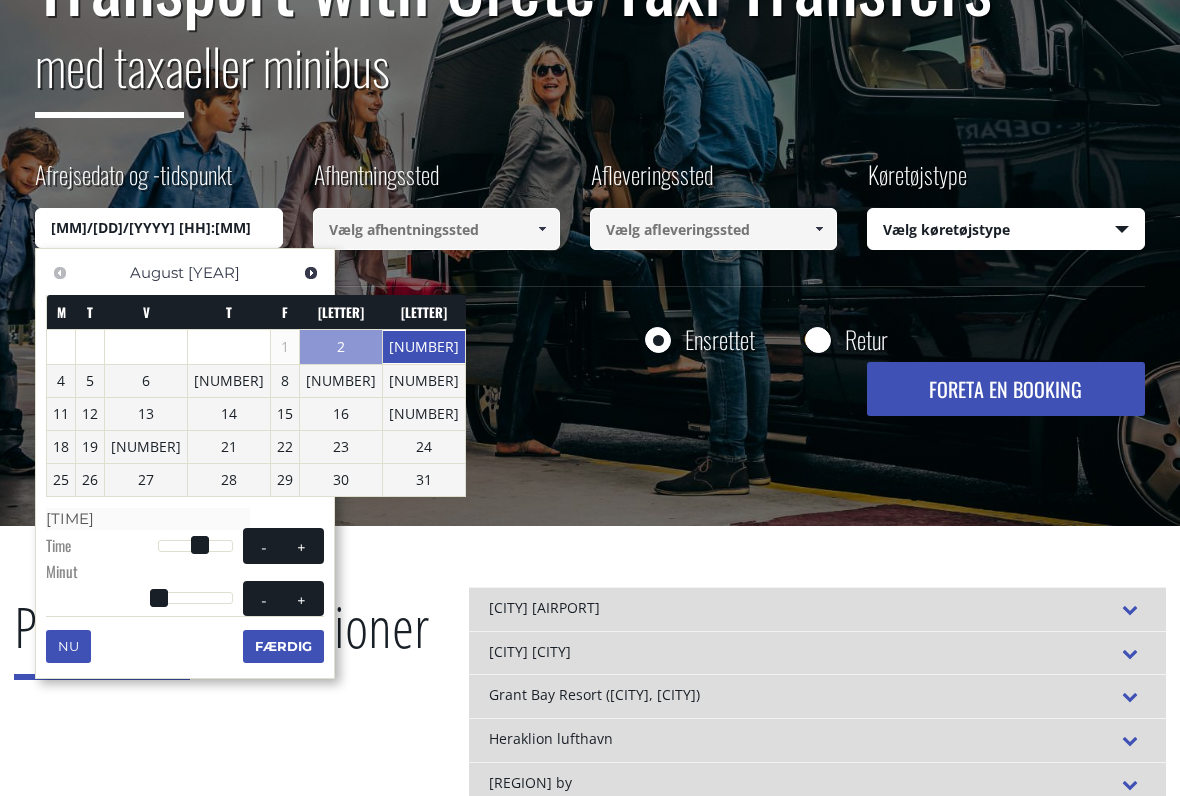 click on "+" at bounding box center (302, 545) 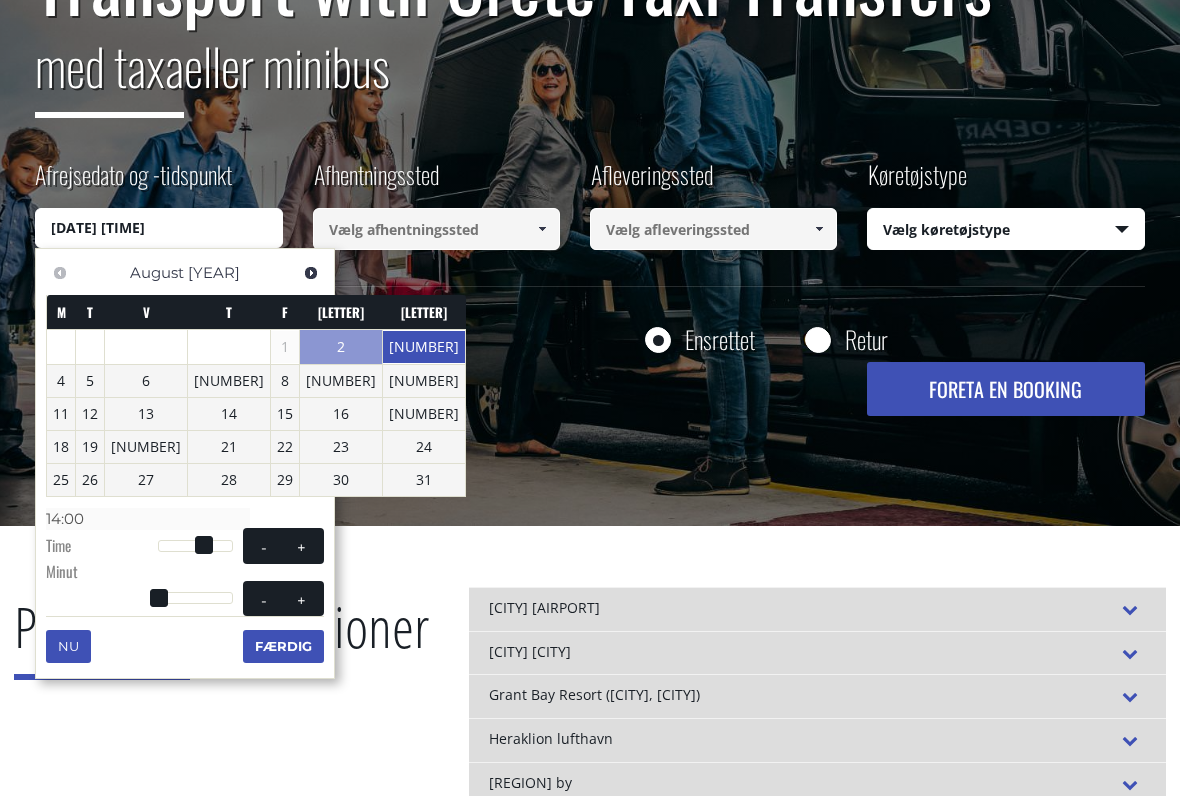 click on "+" at bounding box center [302, 545] 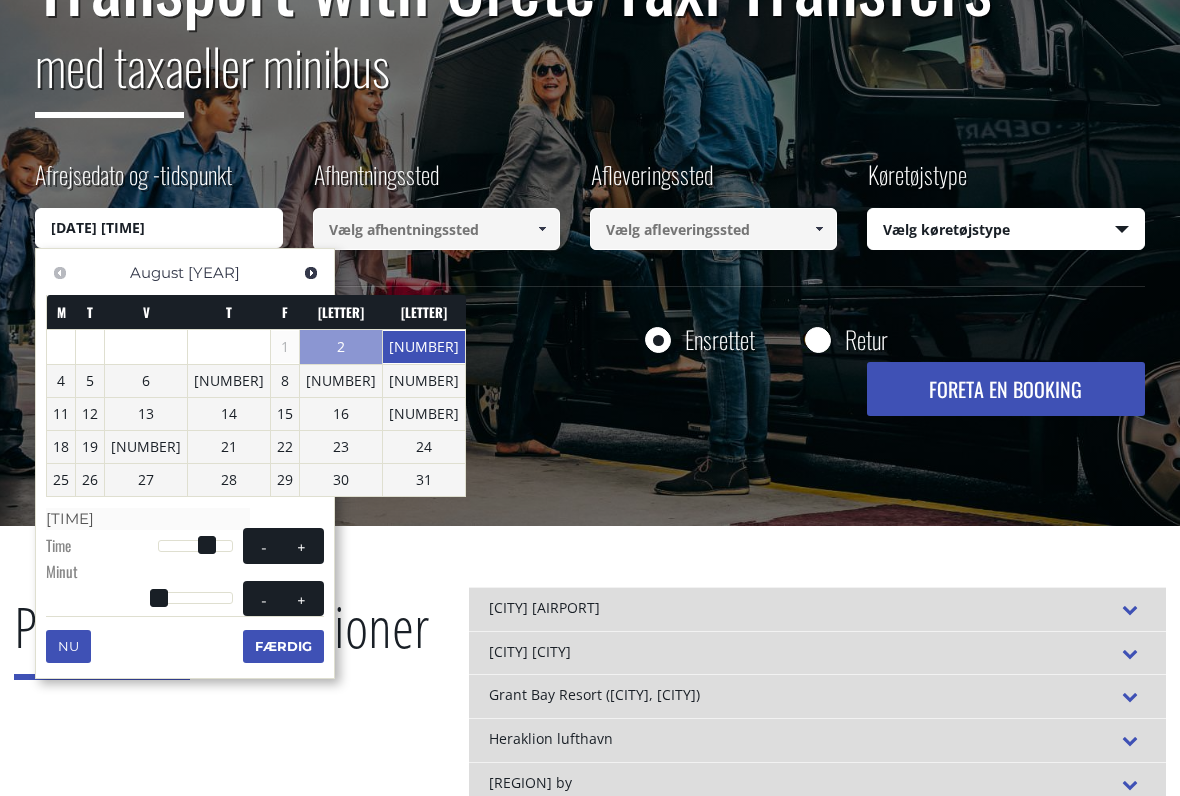 click on "+" at bounding box center (302, 545) 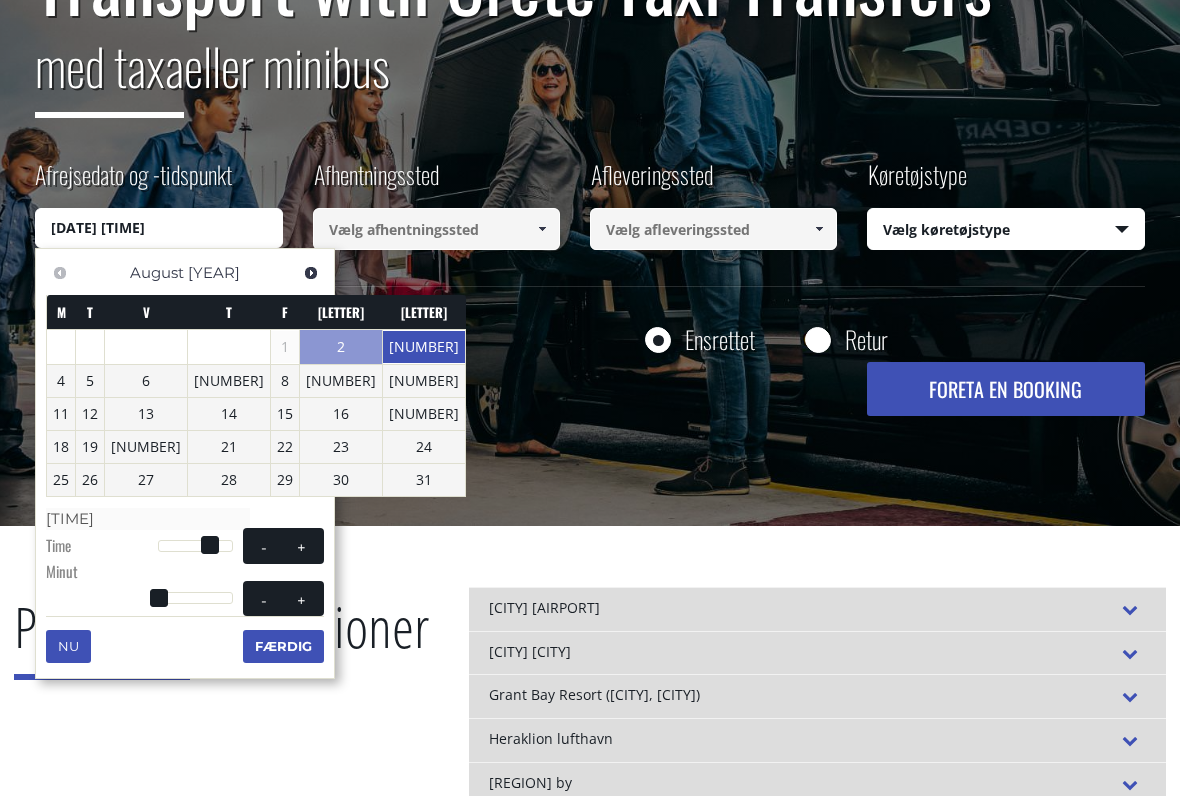 click on "+" at bounding box center (302, 545) 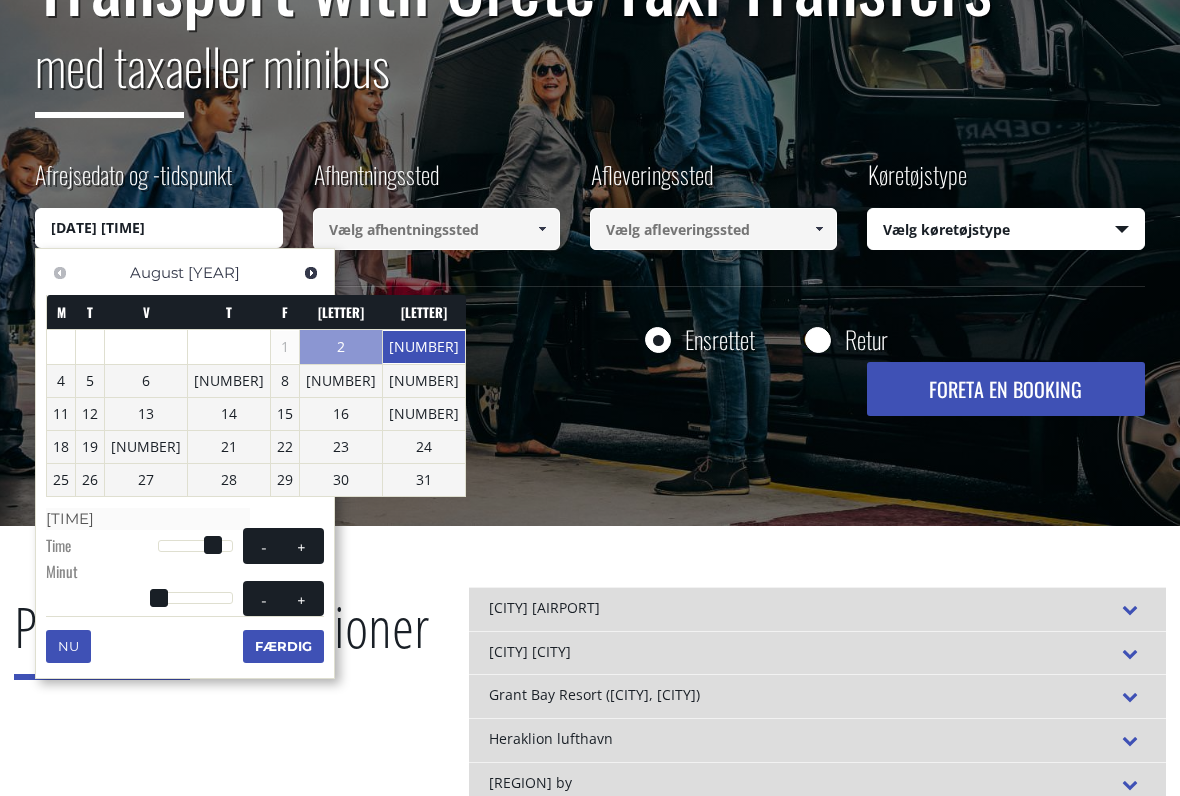 click on "Færdig" at bounding box center [283, 646] 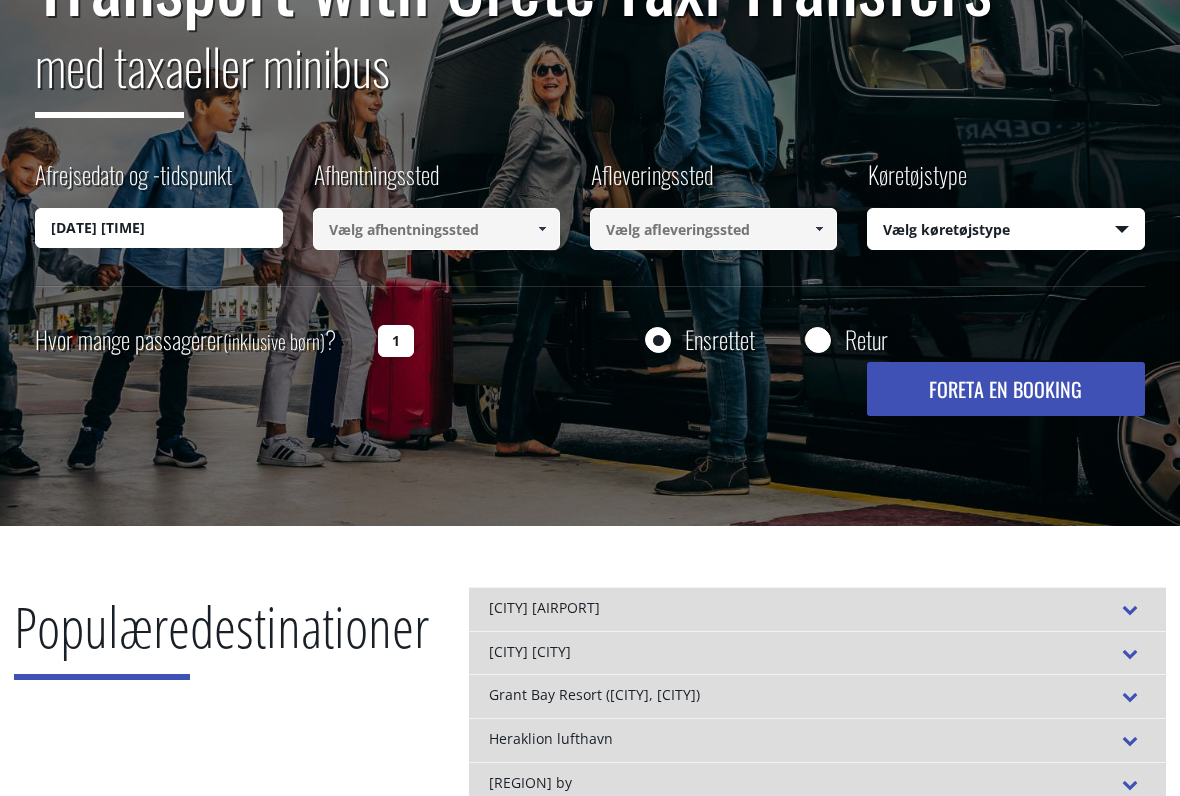 click at bounding box center (542, 229) 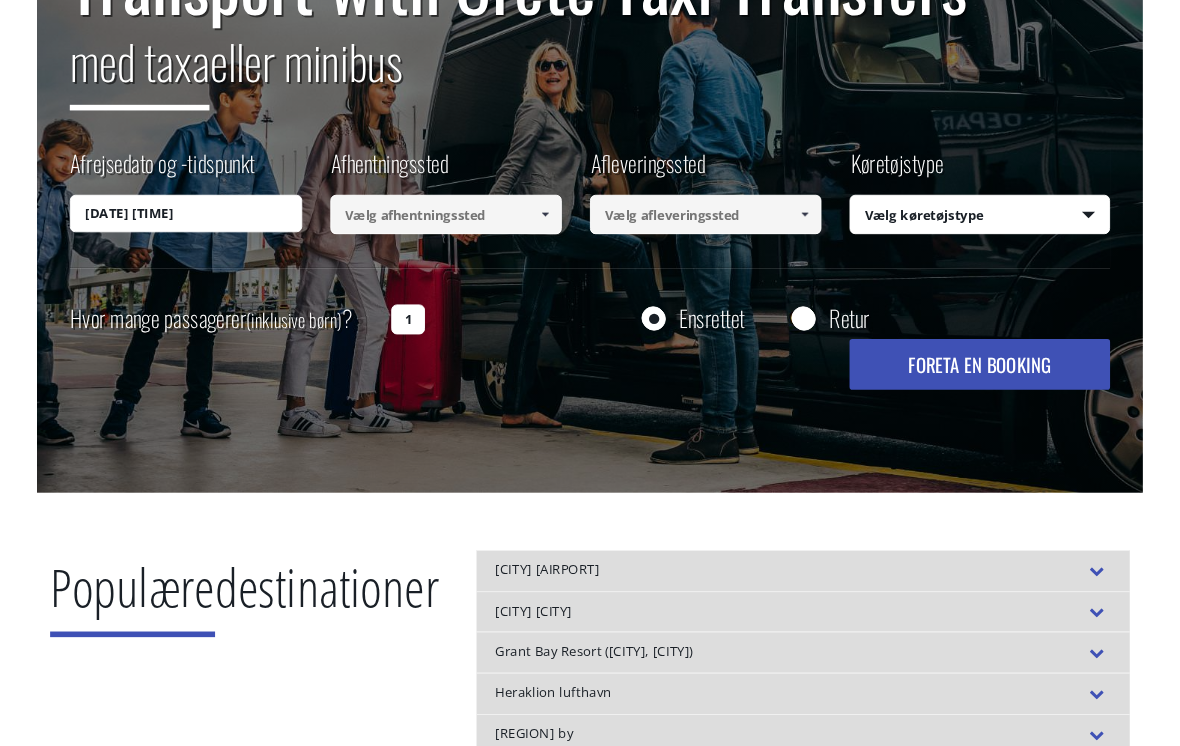 scroll, scrollTop: 272, scrollLeft: 0, axis: vertical 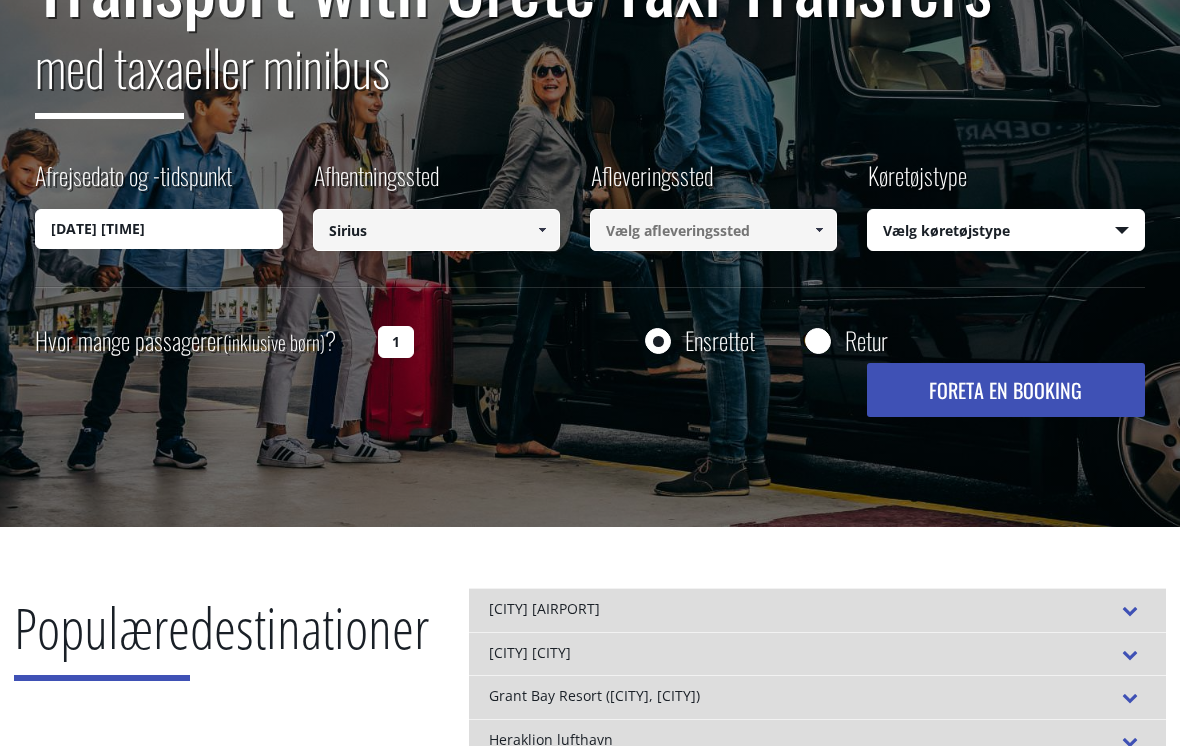 type on "Sirius" 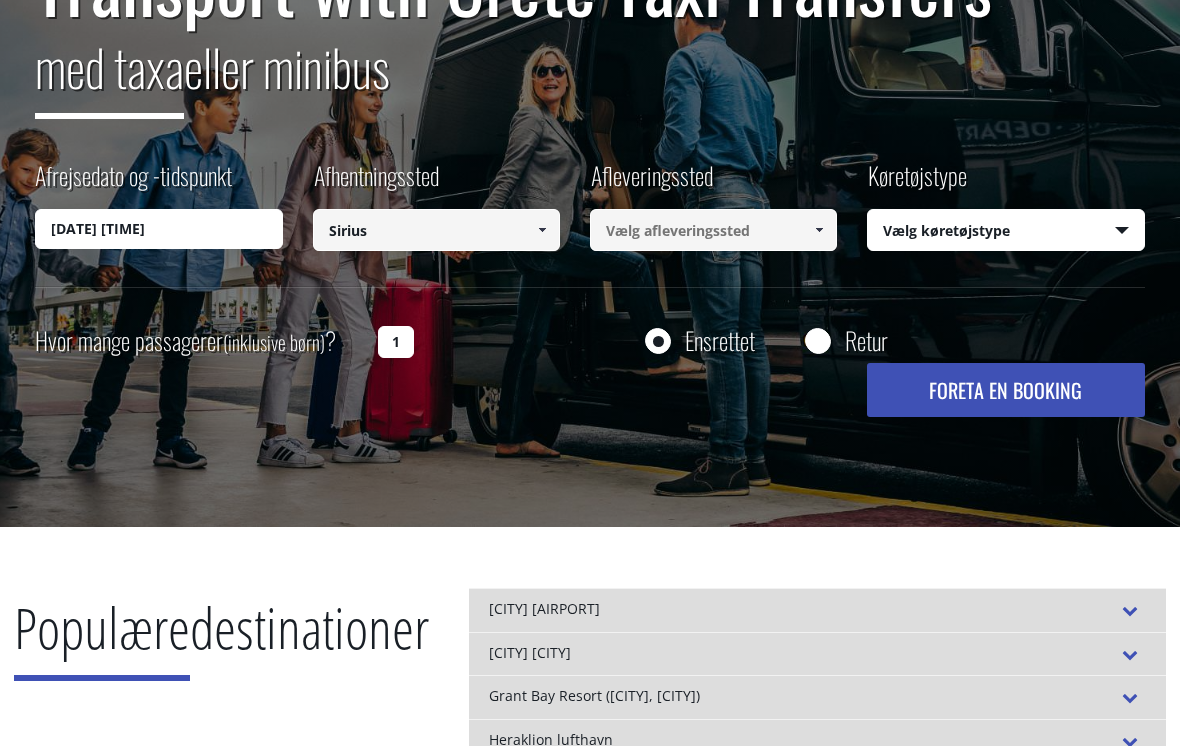 click at bounding box center (819, 230) 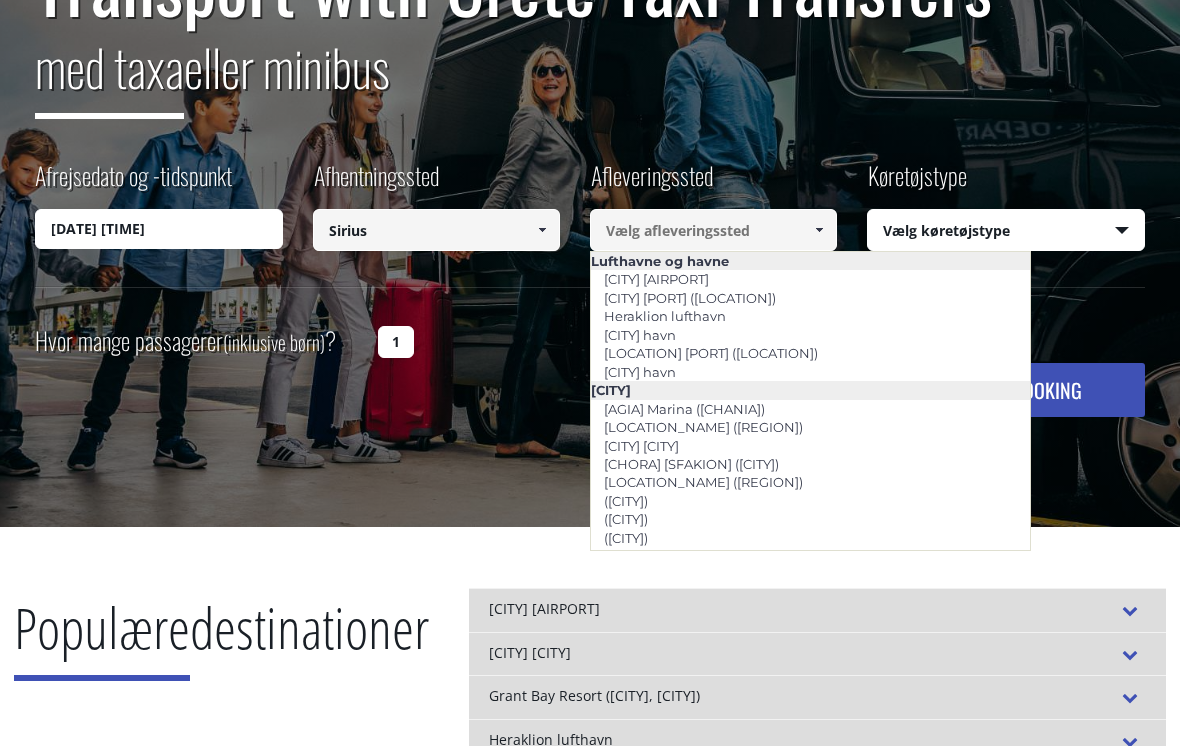 click on "[CITY] [AIRPORT]" at bounding box center (656, 279) 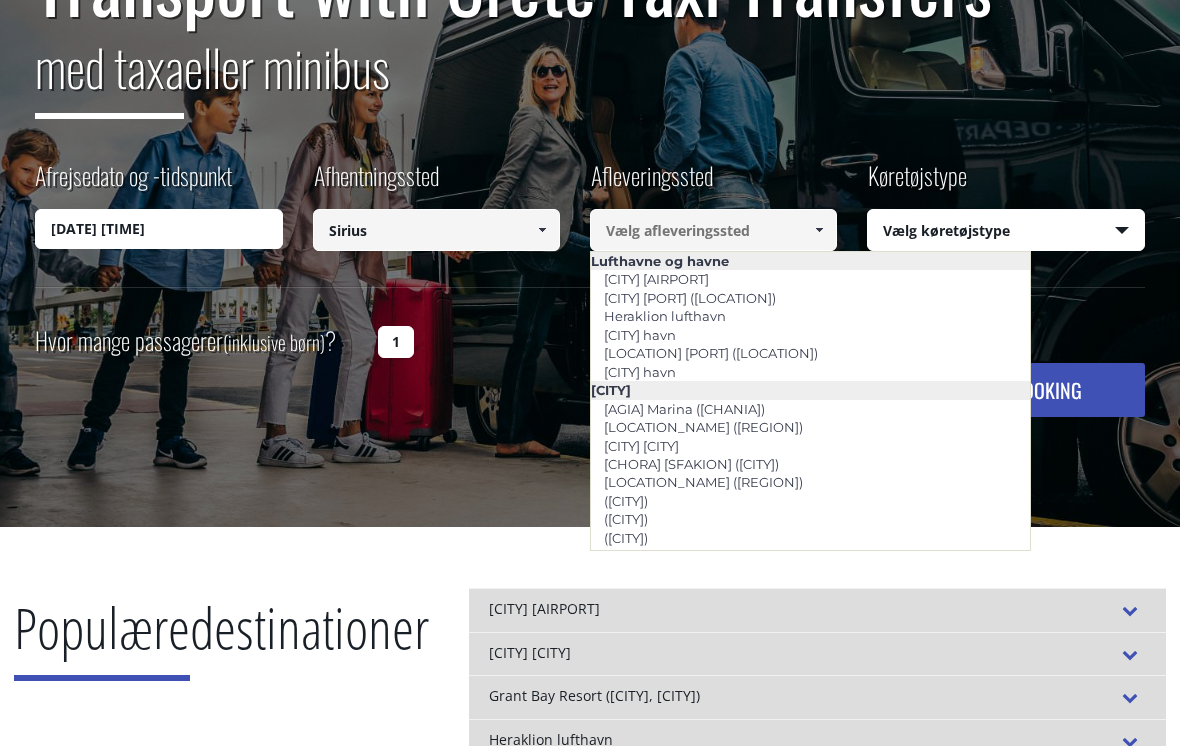 type on "[CITY] [AIRPORT]" 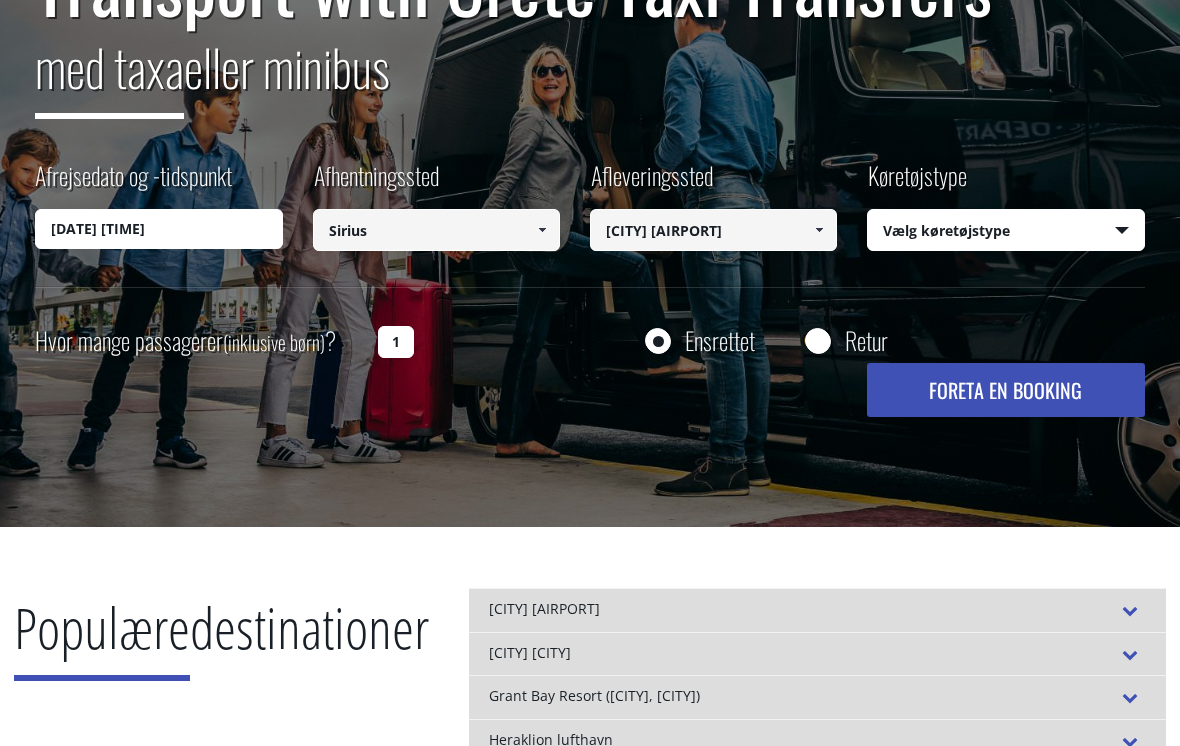 click on "Vælg køretøjstype Taxa (4 passagerer) Mercedes E-Klasse Mini Van (7 passagerer) Mercedes Vito Minibus (10 passagerer) Mercedes Sprinter Minibus 16 (16 passagerer) Mercedes Sprinter" at bounding box center [1005, 231] 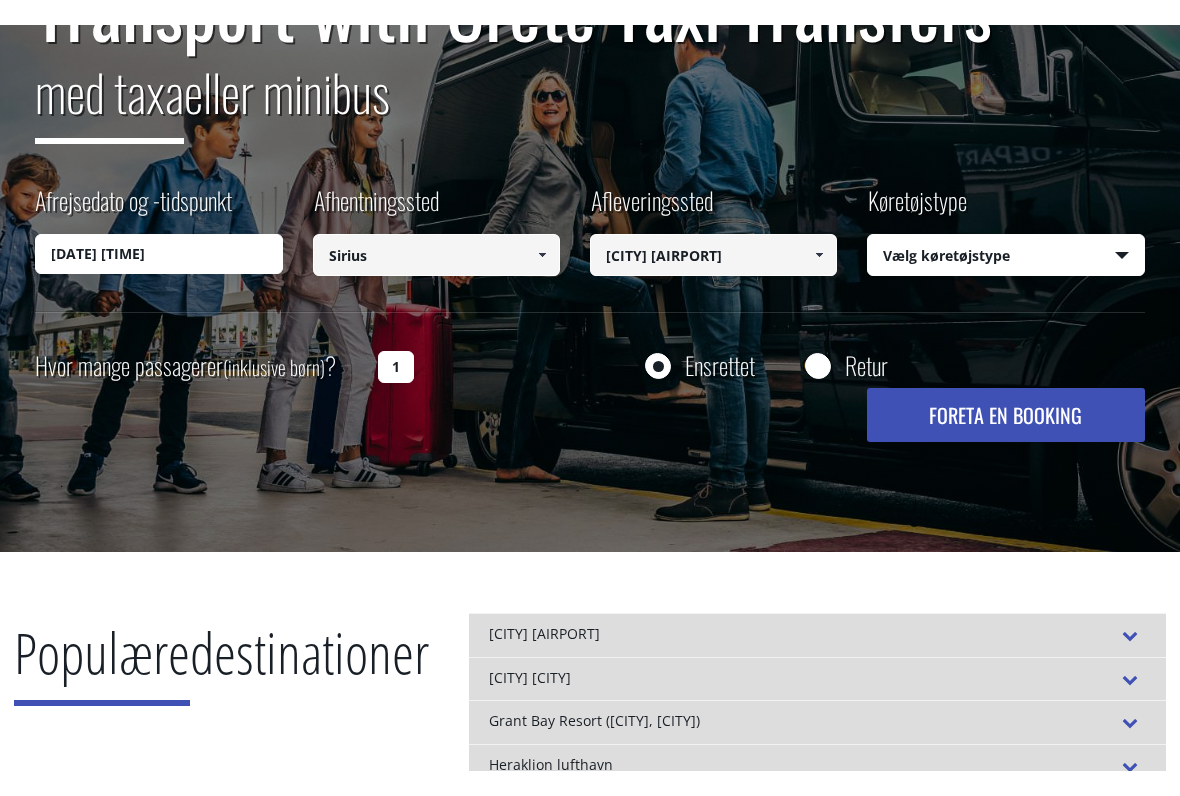scroll, scrollTop: 273, scrollLeft: 0, axis: vertical 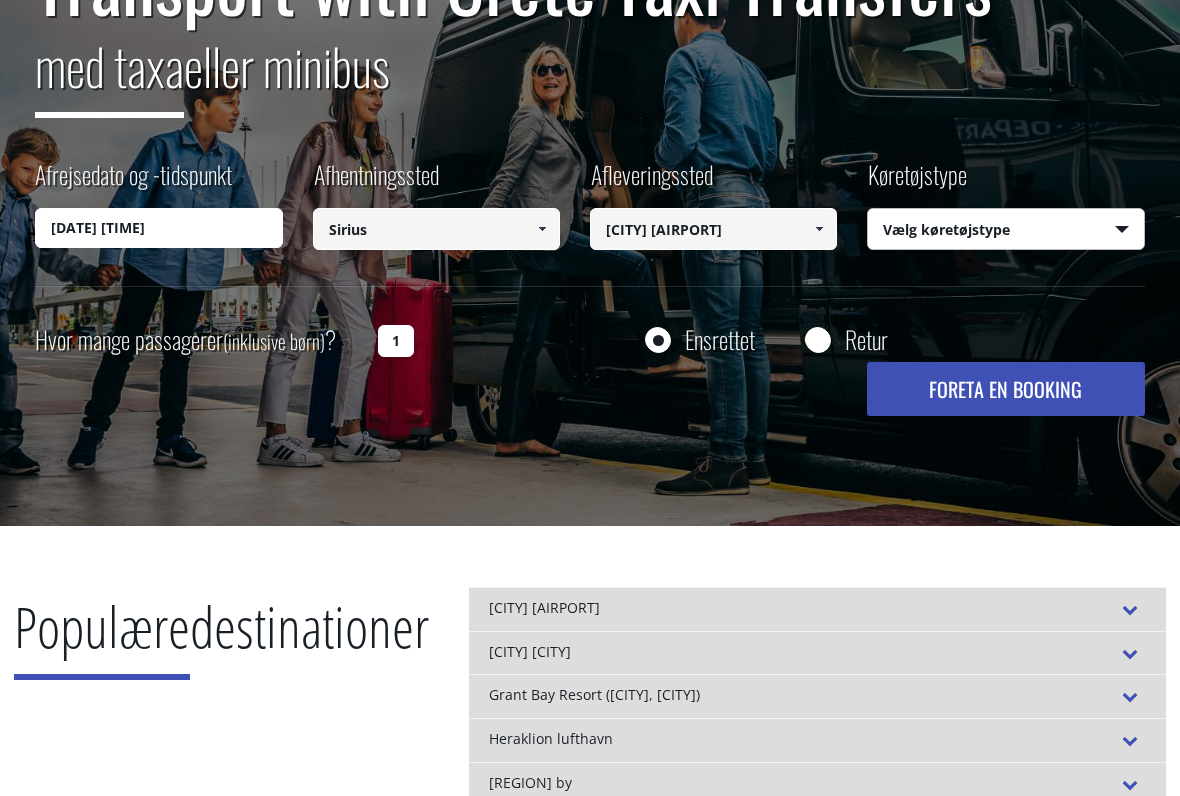 select on "[NUMBER]" 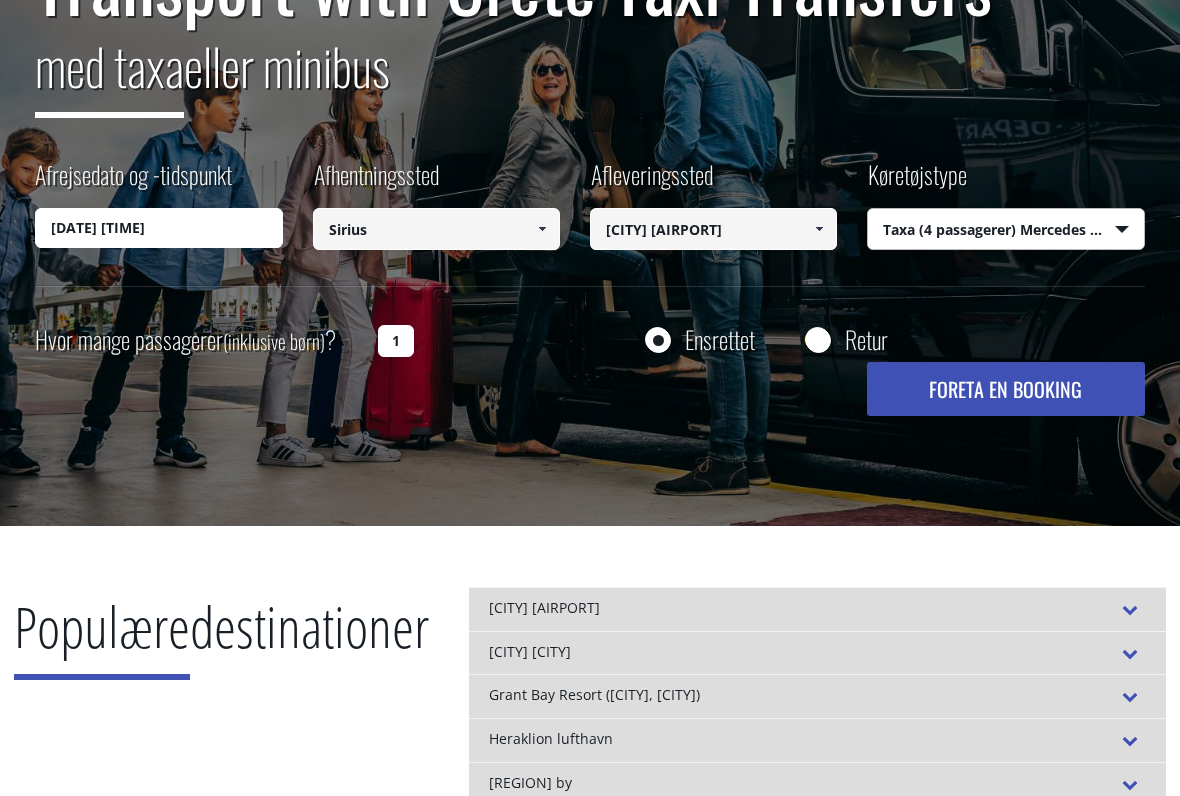 click on "1" at bounding box center [396, 341] 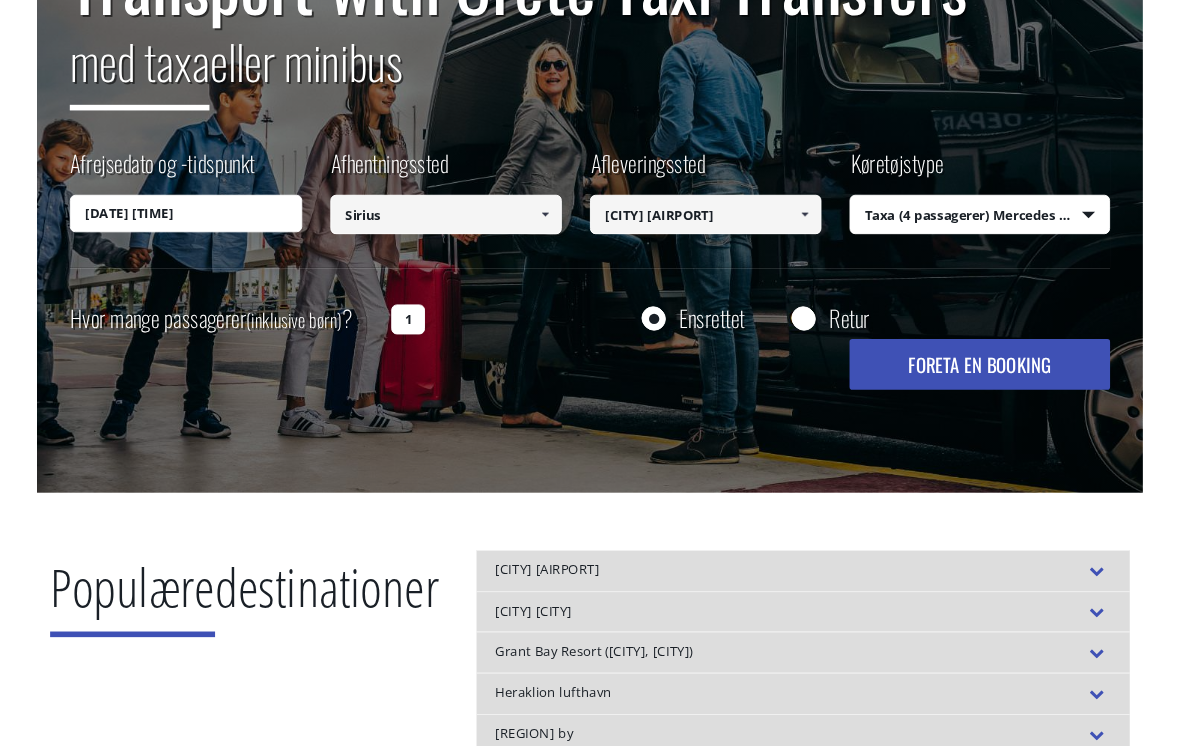 scroll, scrollTop: 272, scrollLeft: 0, axis: vertical 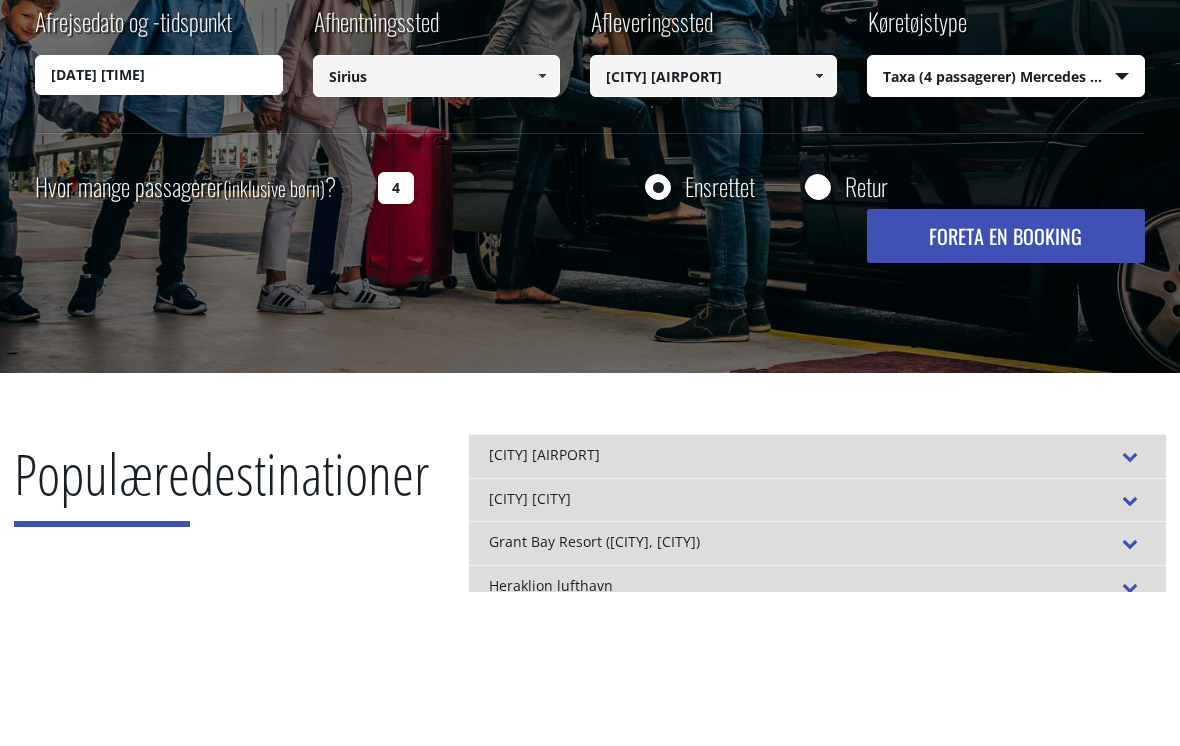 type on "4" 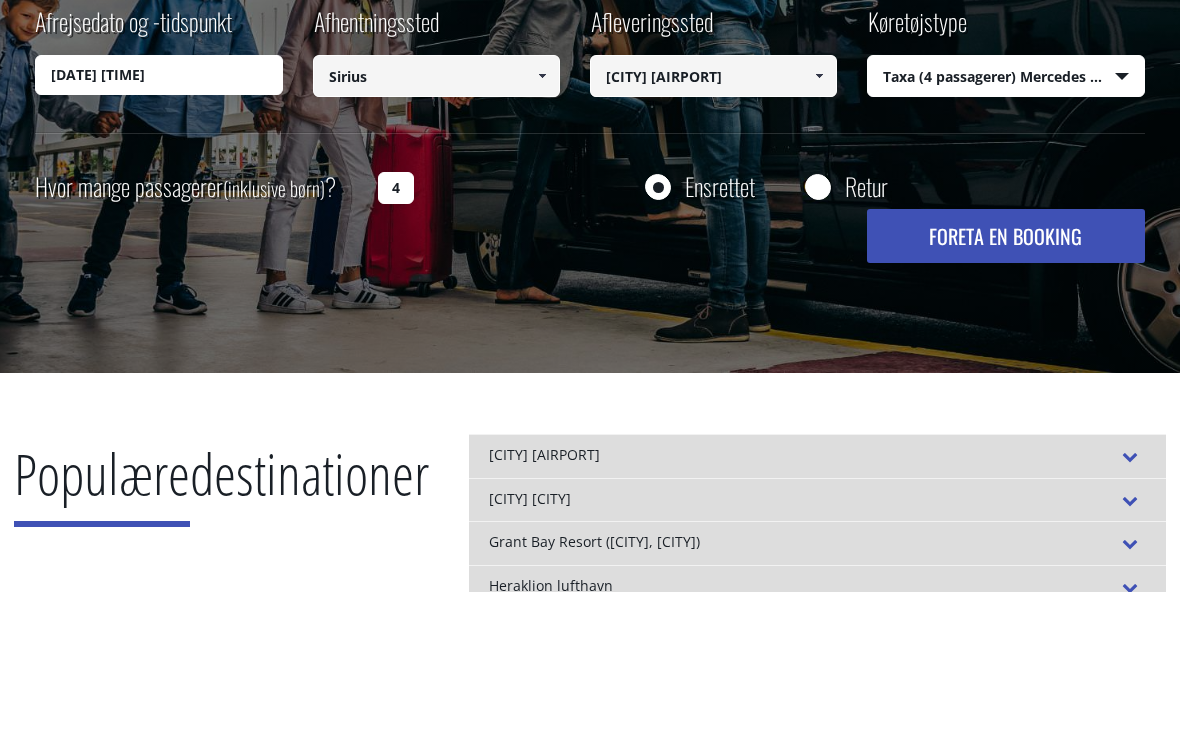 click on "FORETA EN BOOKING" at bounding box center (1005, 390) 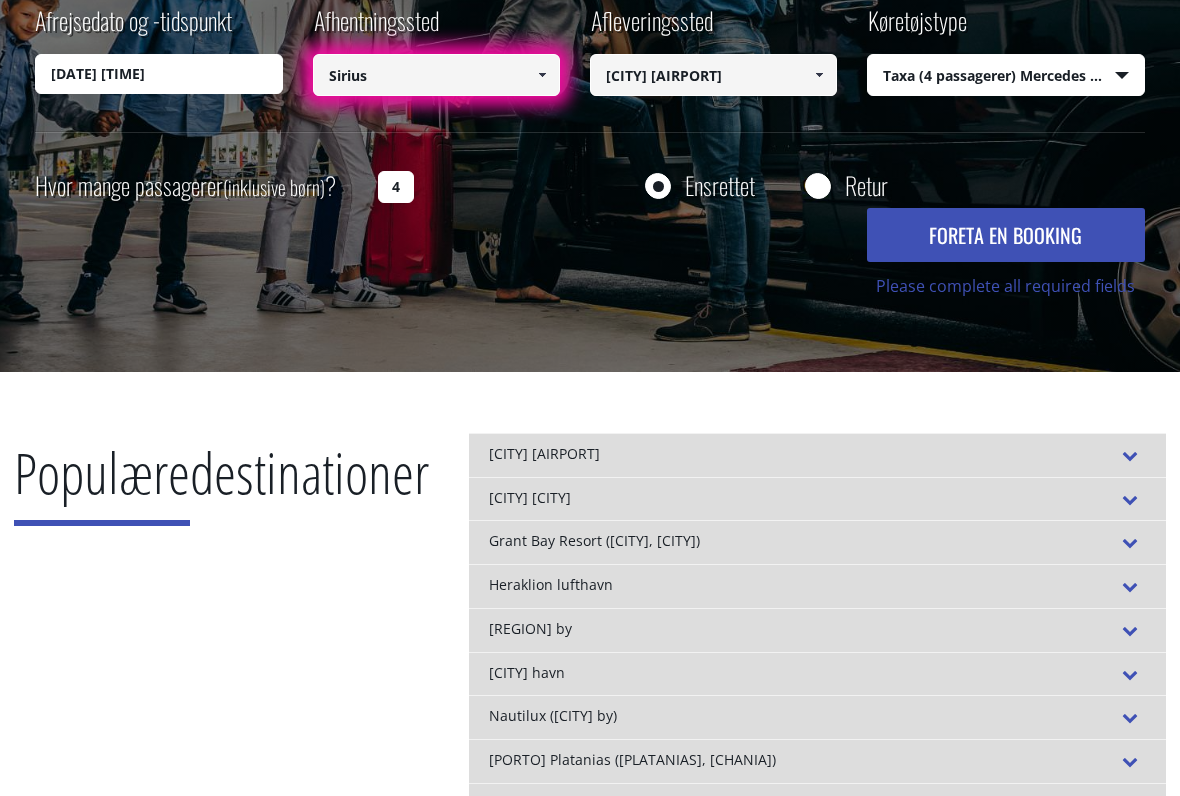 scroll, scrollTop: 427, scrollLeft: 0, axis: vertical 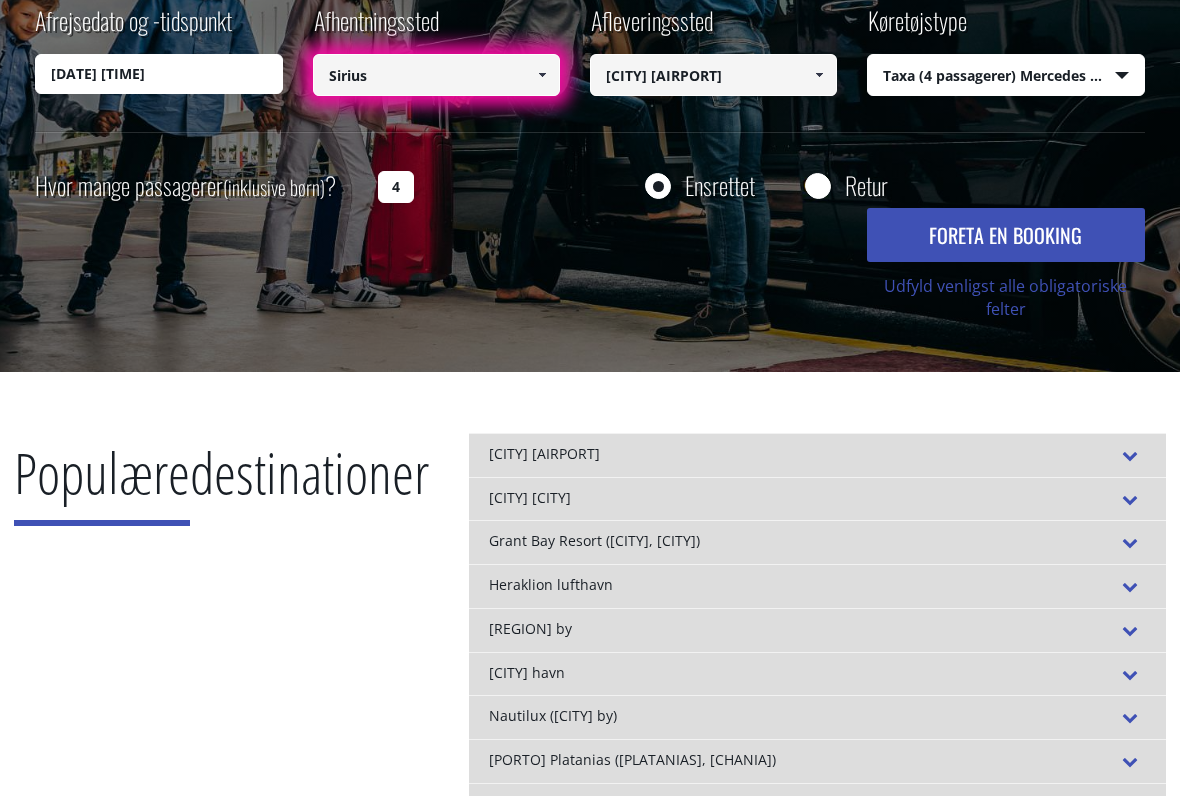click on "Sirius" at bounding box center [436, 75] 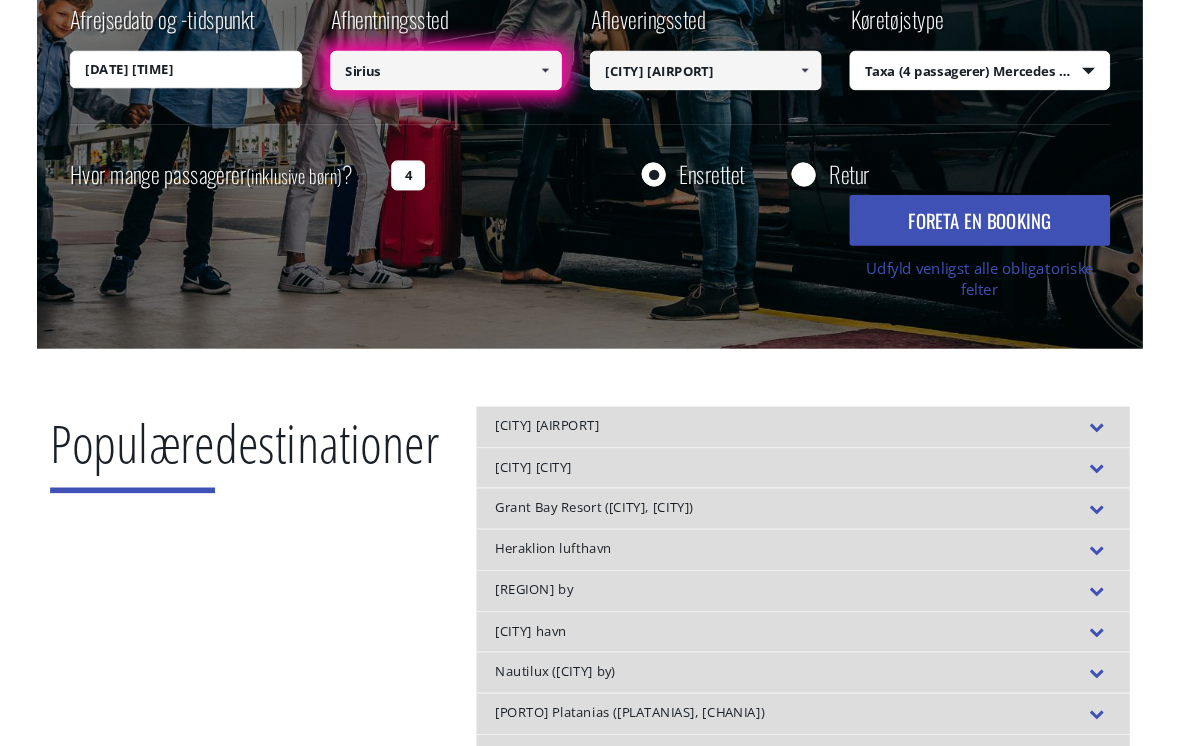 scroll, scrollTop: 426, scrollLeft: 0, axis: vertical 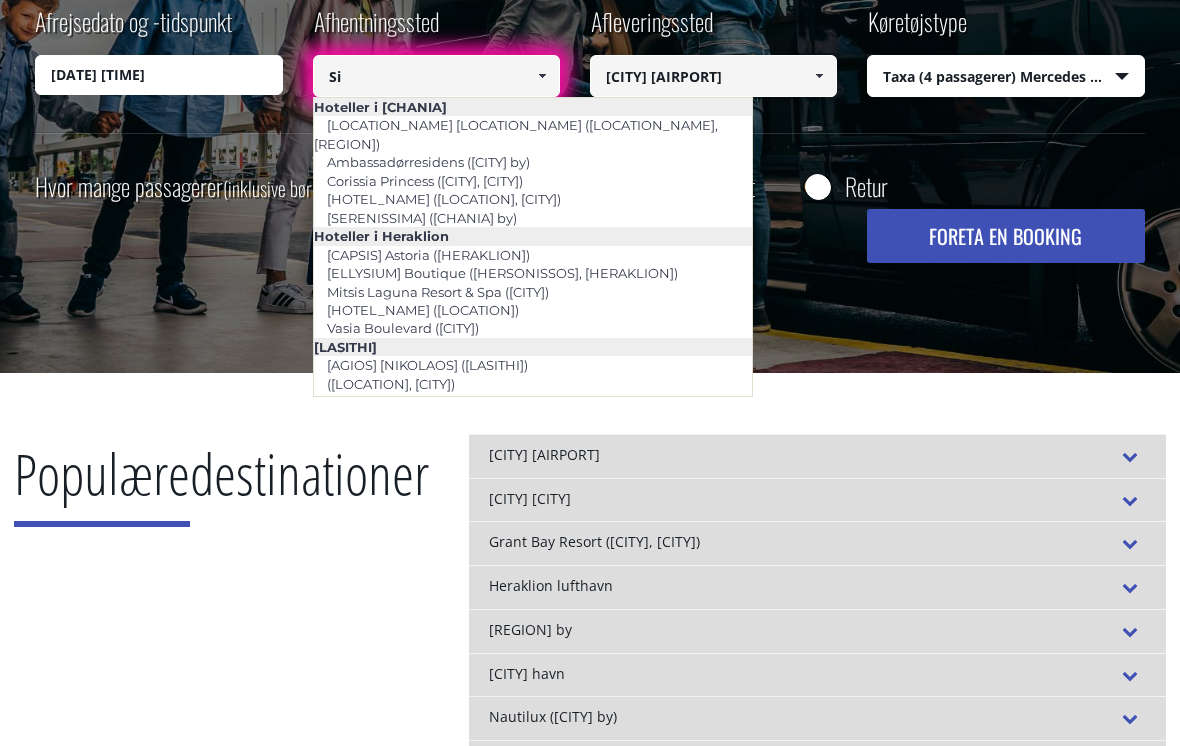 type on "[LETTER]" 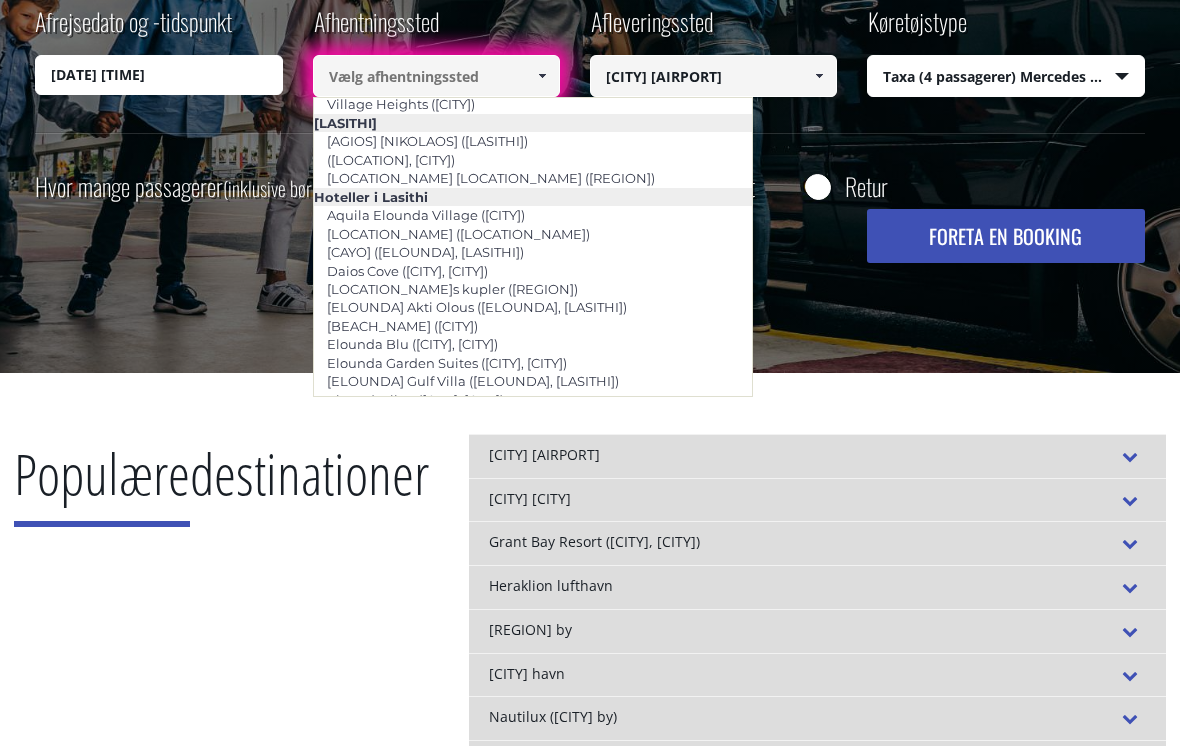scroll, scrollTop: 2387, scrollLeft: 0, axis: vertical 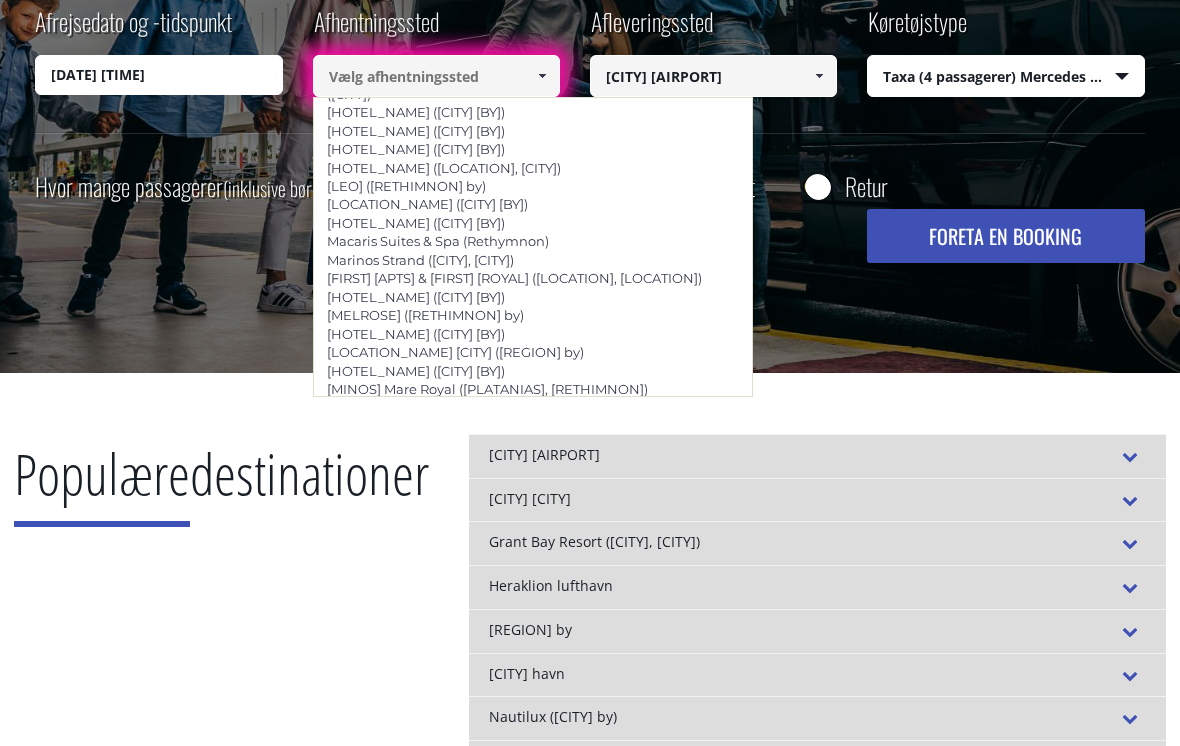click at bounding box center (436, 76) 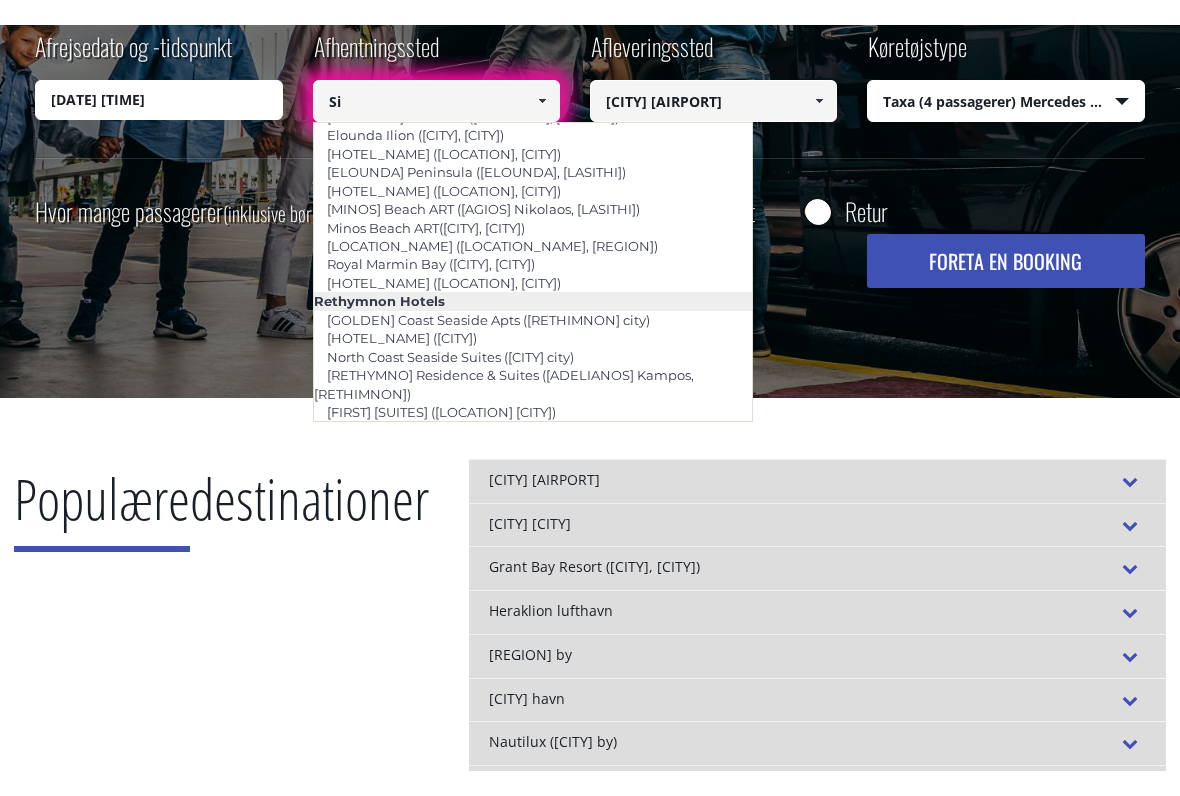scroll, scrollTop: 440, scrollLeft: 0, axis: vertical 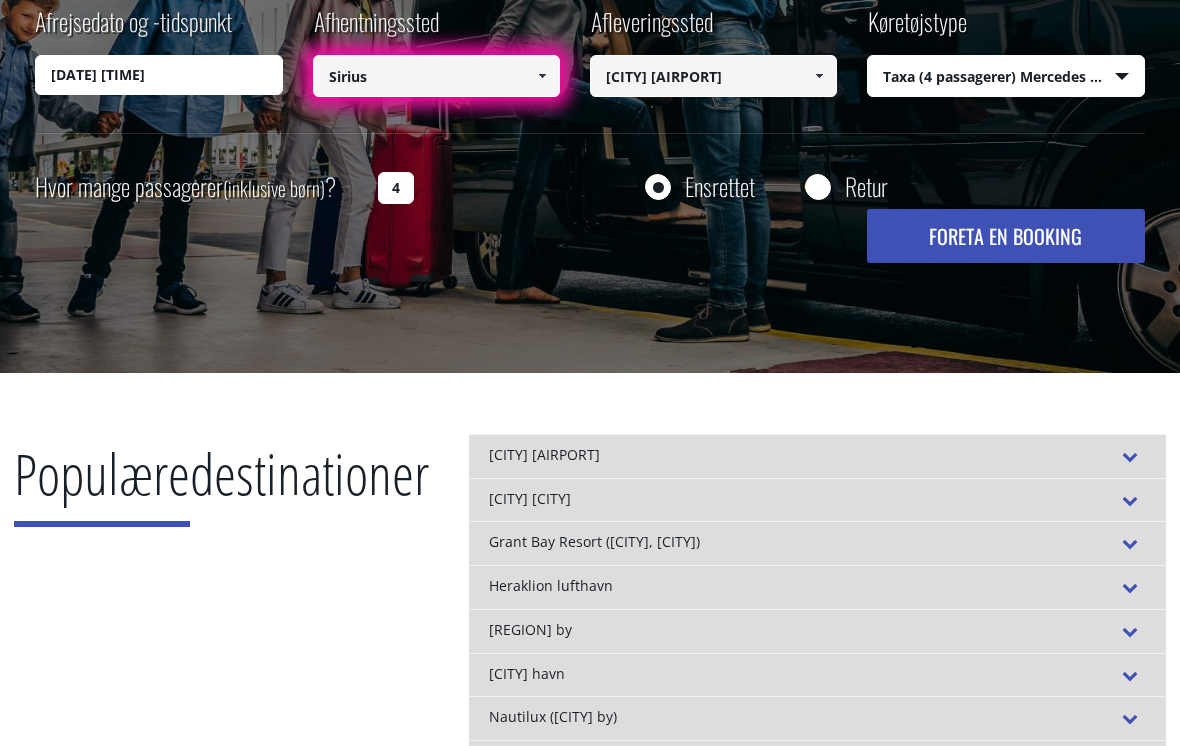 type on "Sirius" 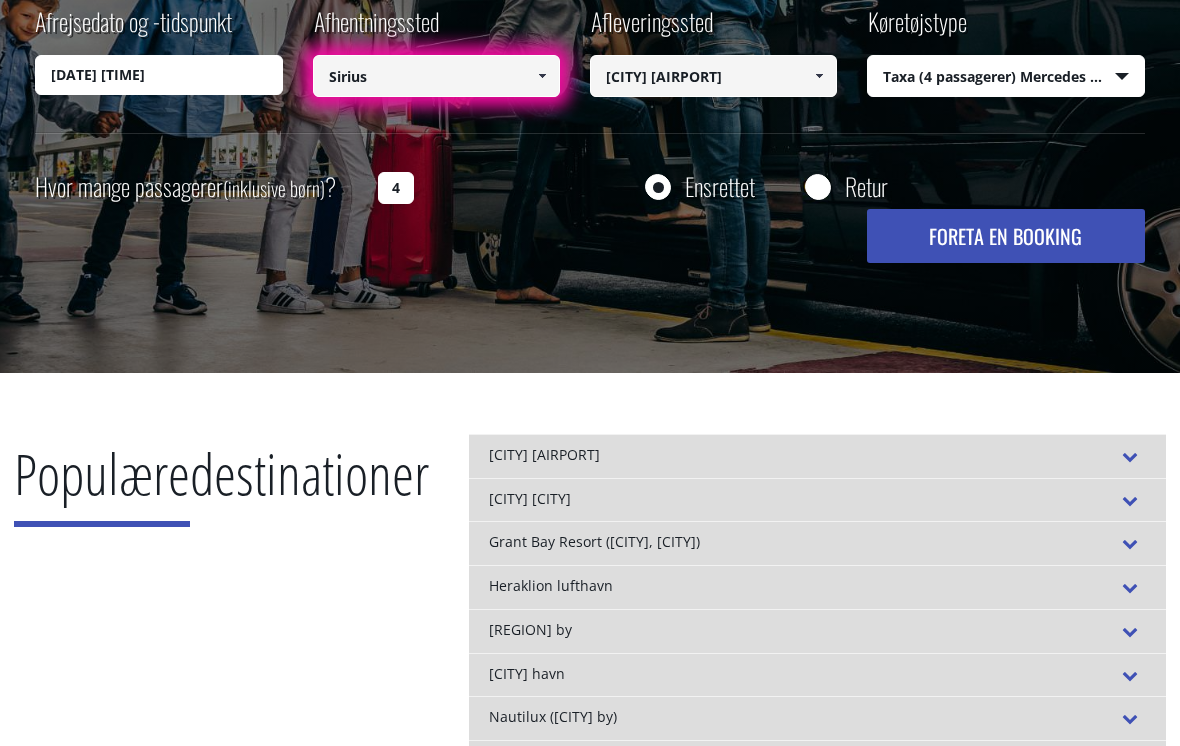 click on "FORETA EN BOOKING" at bounding box center [1005, 236] 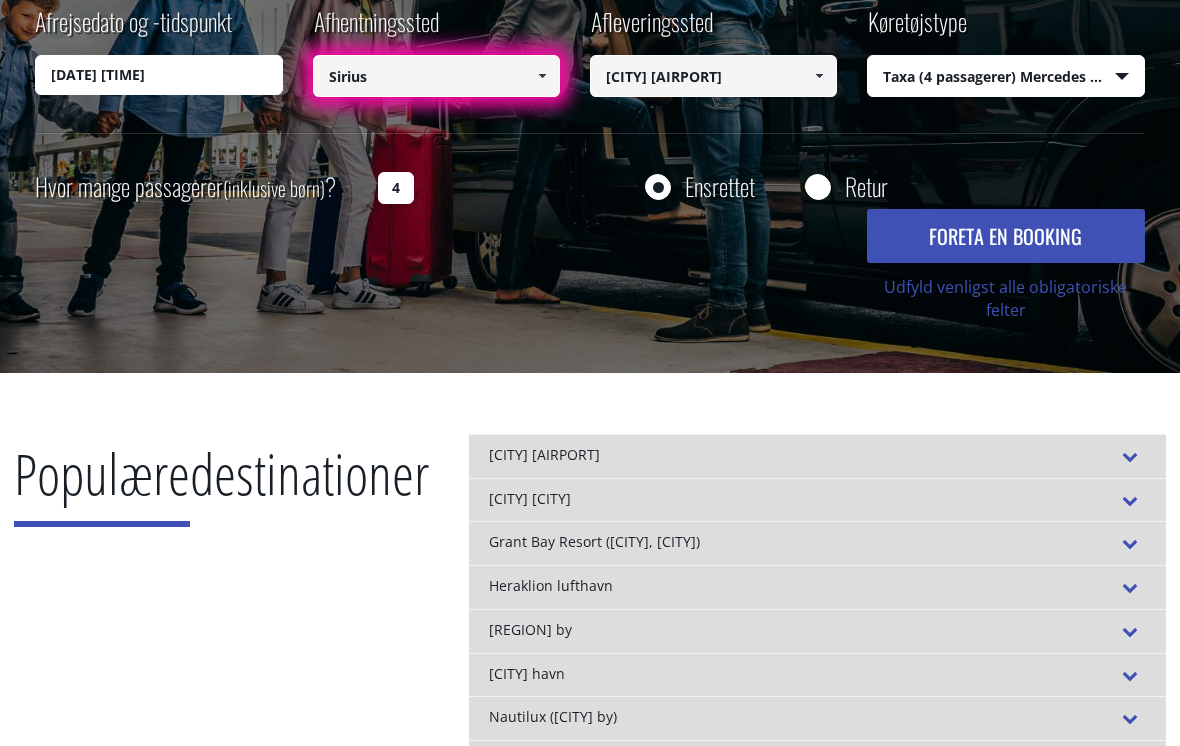 click on "FORETA EN BOOKING" at bounding box center [1005, 236] 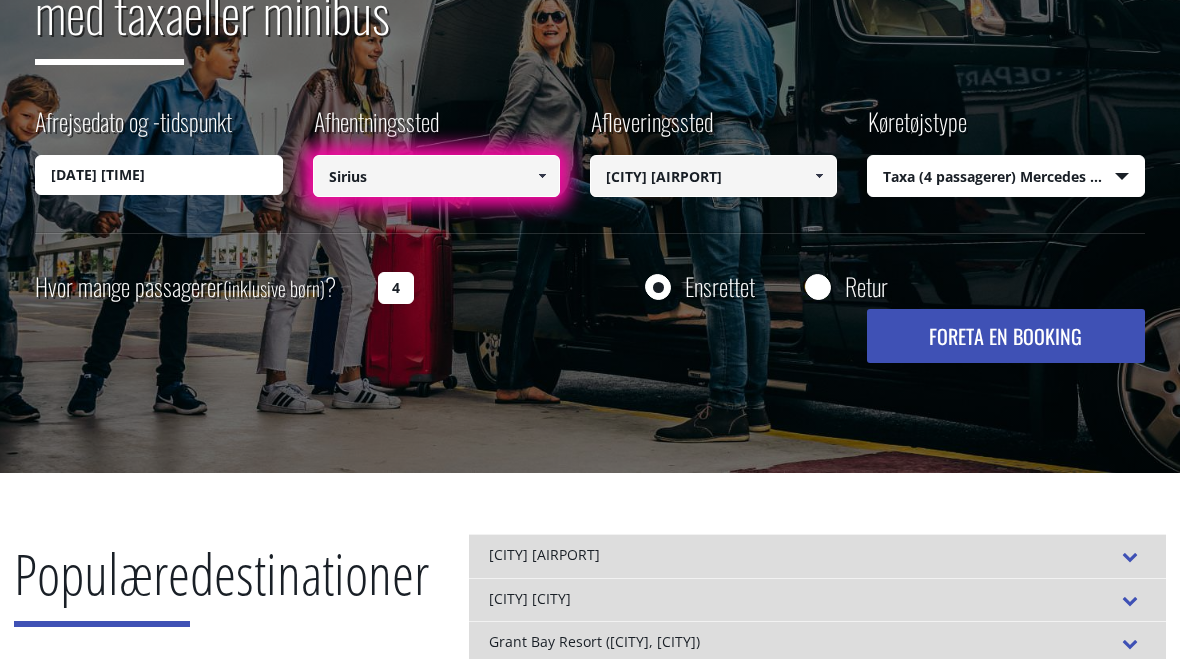 scroll, scrollTop: 282, scrollLeft: 0, axis: vertical 